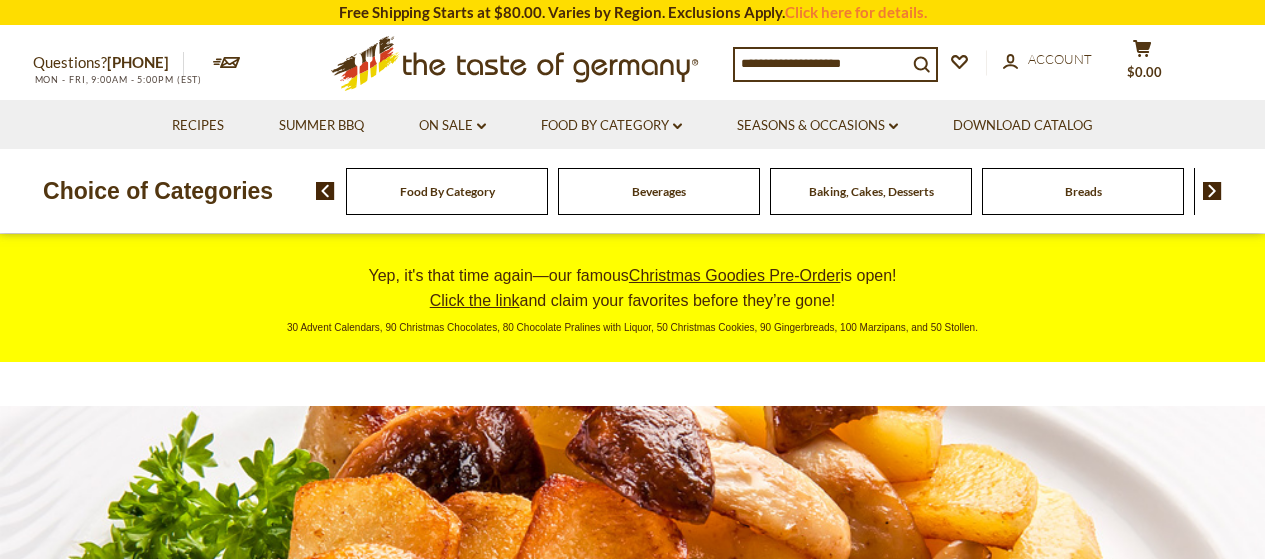 scroll, scrollTop: 0, scrollLeft: 0, axis: both 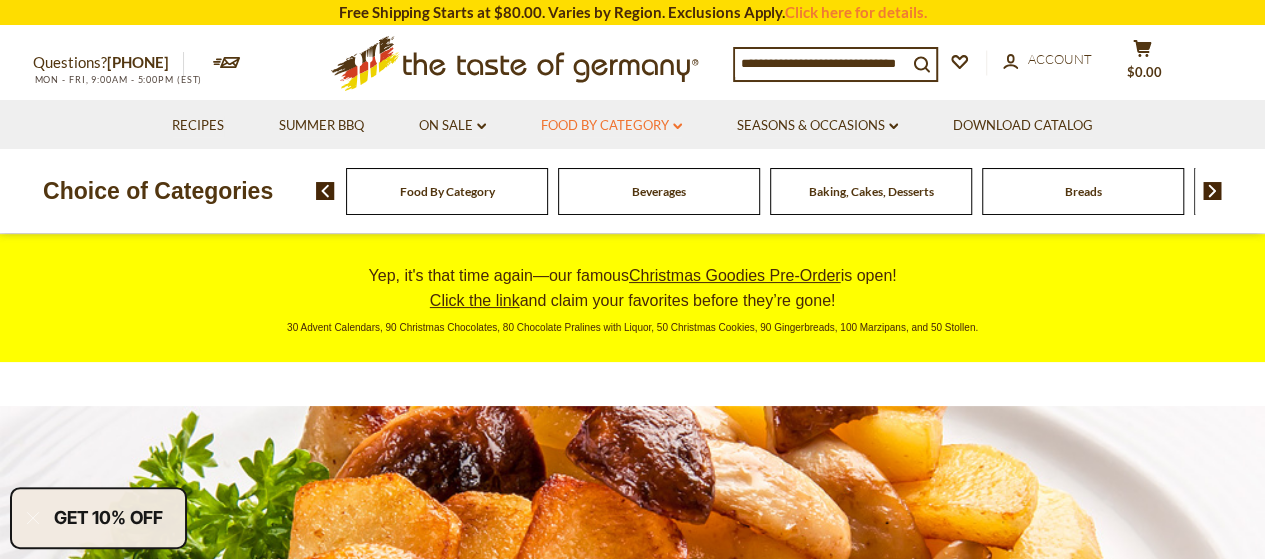 click on "Food By Category
dropdown_arrow" at bounding box center [611, 126] 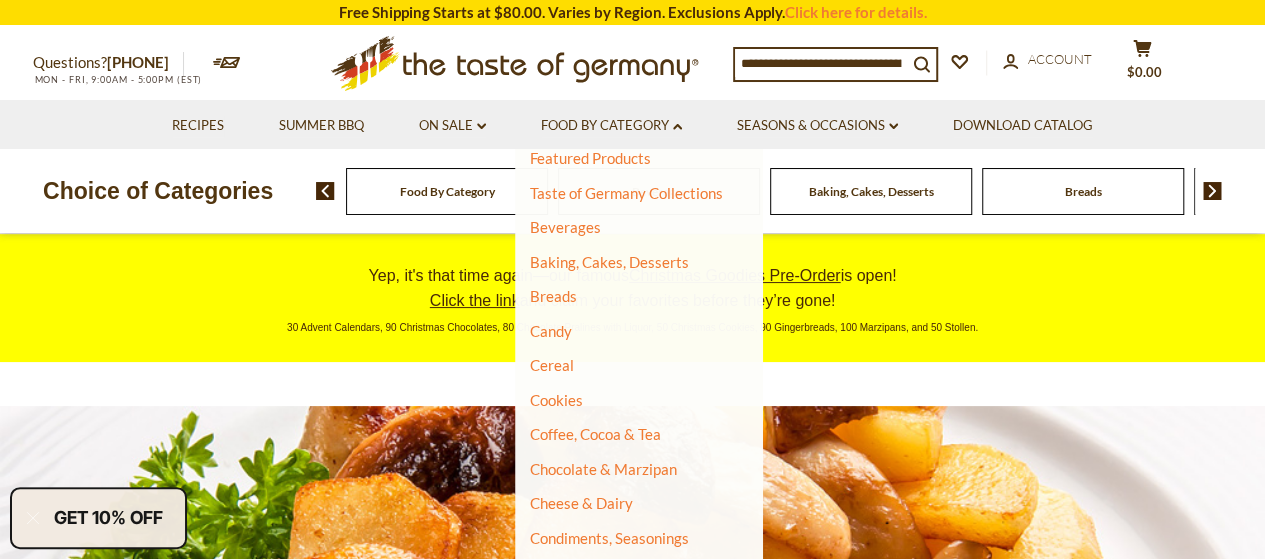 scroll, scrollTop: 100, scrollLeft: 0, axis: vertical 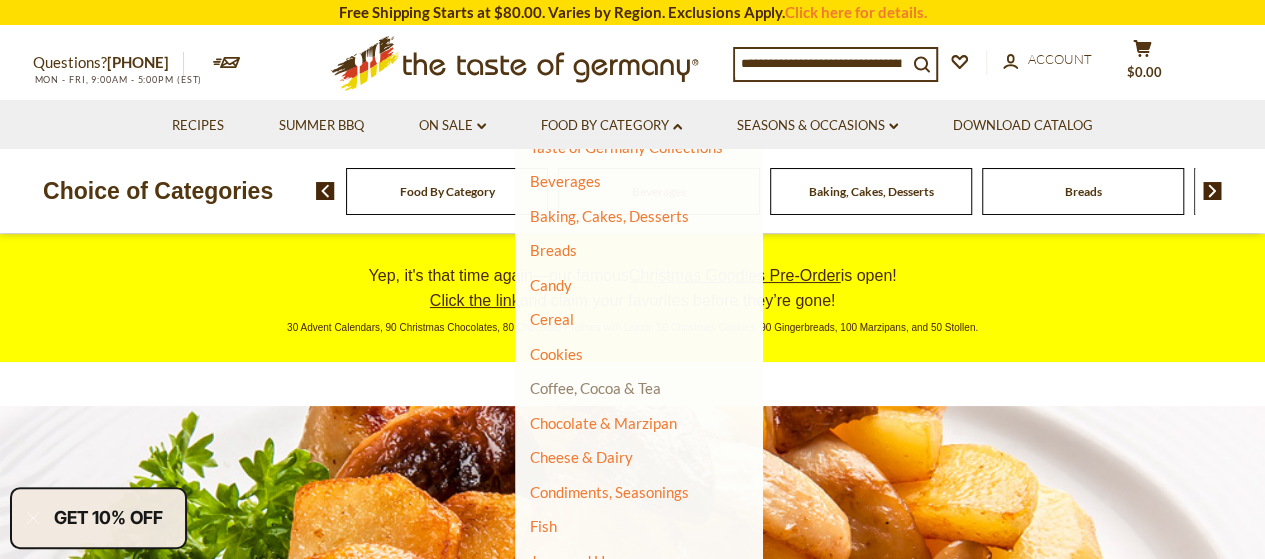 click on "Coffee, Cocoa & Tea" at bounding box center (595, 388) 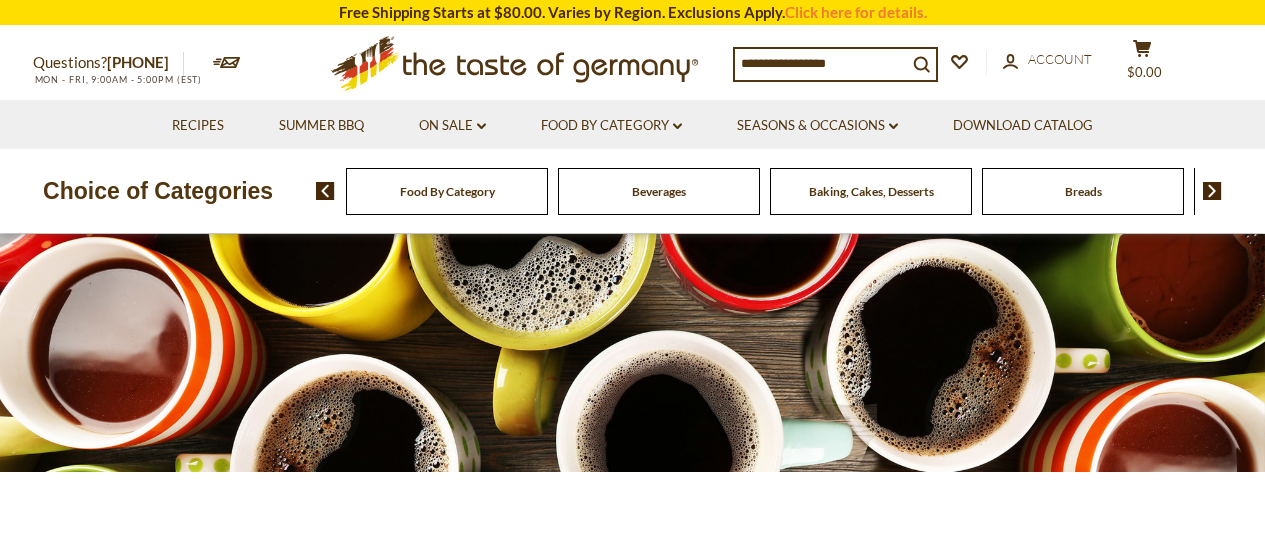 scroll, scrollTop: 0, scrollLeft: 0, axis: both 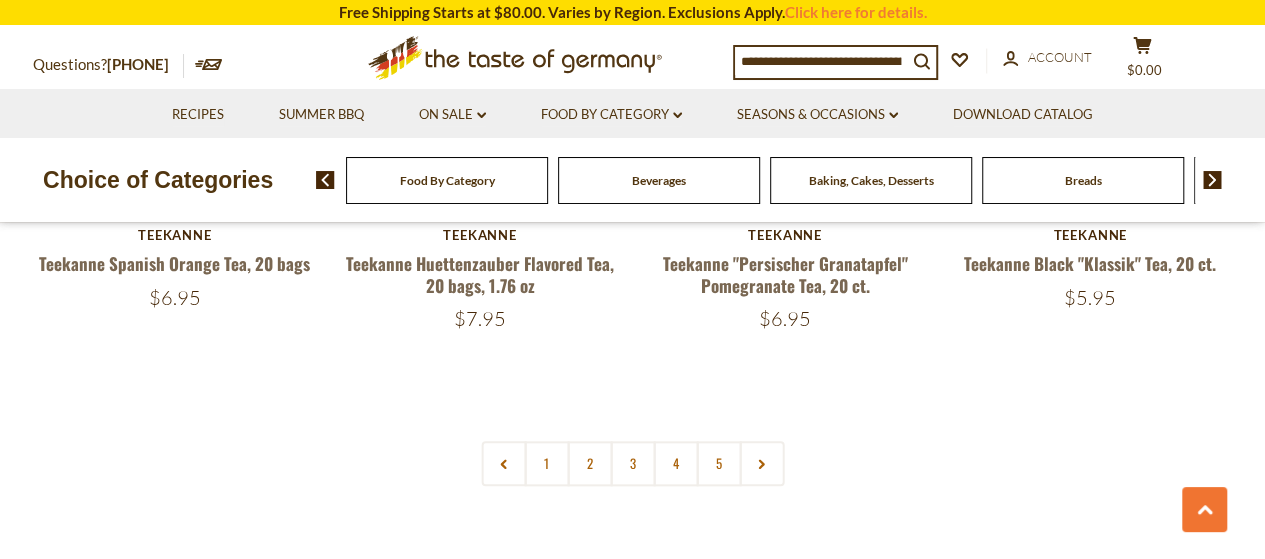 click on "2" at bounding box center (589, 463) 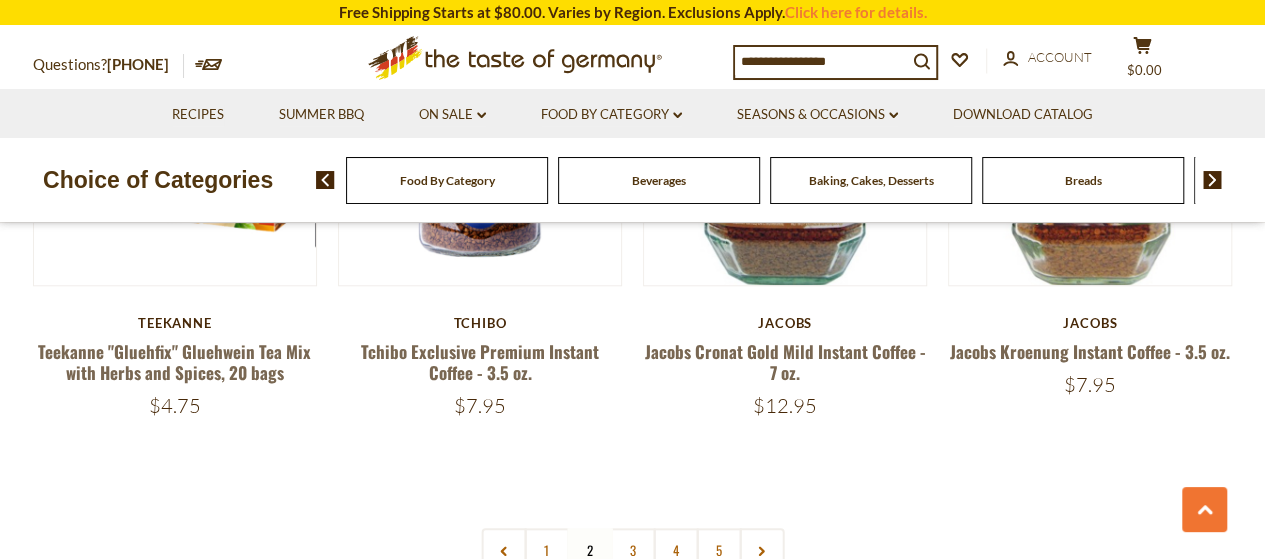 scroll, scrollTop: 4680, scrollLeft: 0, axis: vertical 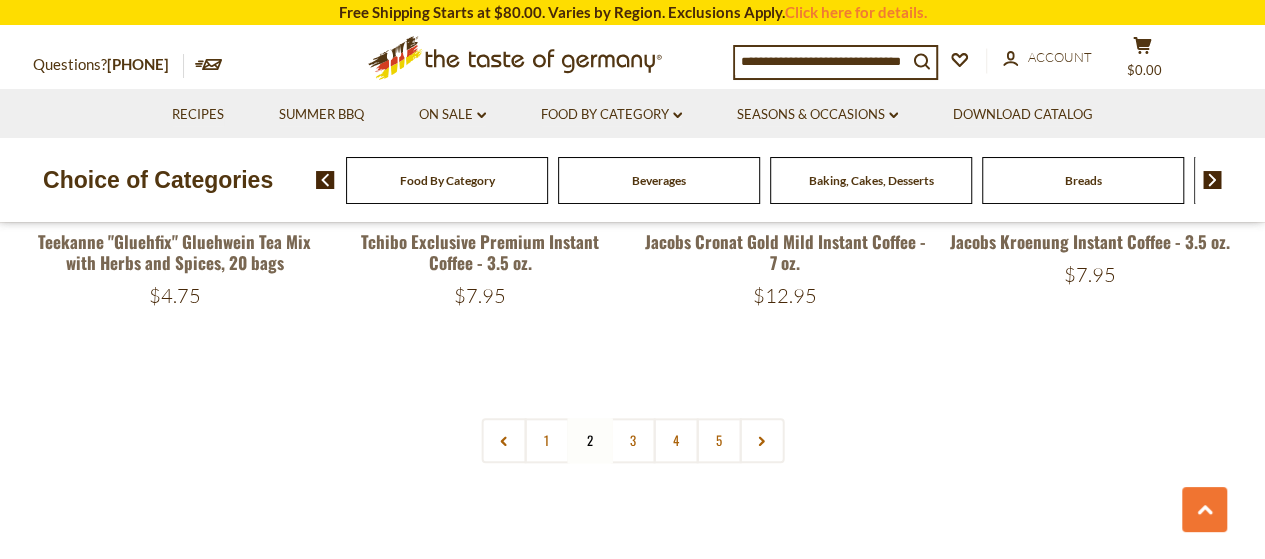 click on "3" at bounding box center [632, 440] 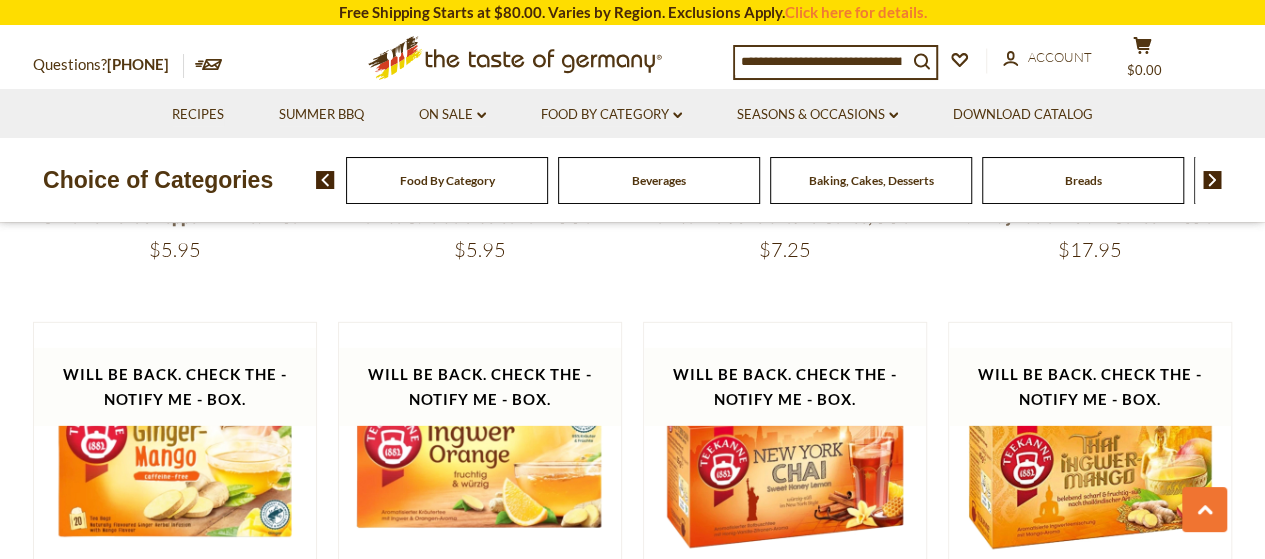 scroll, scrollTop: 2480, scrollLeft: 0, axis: vertical 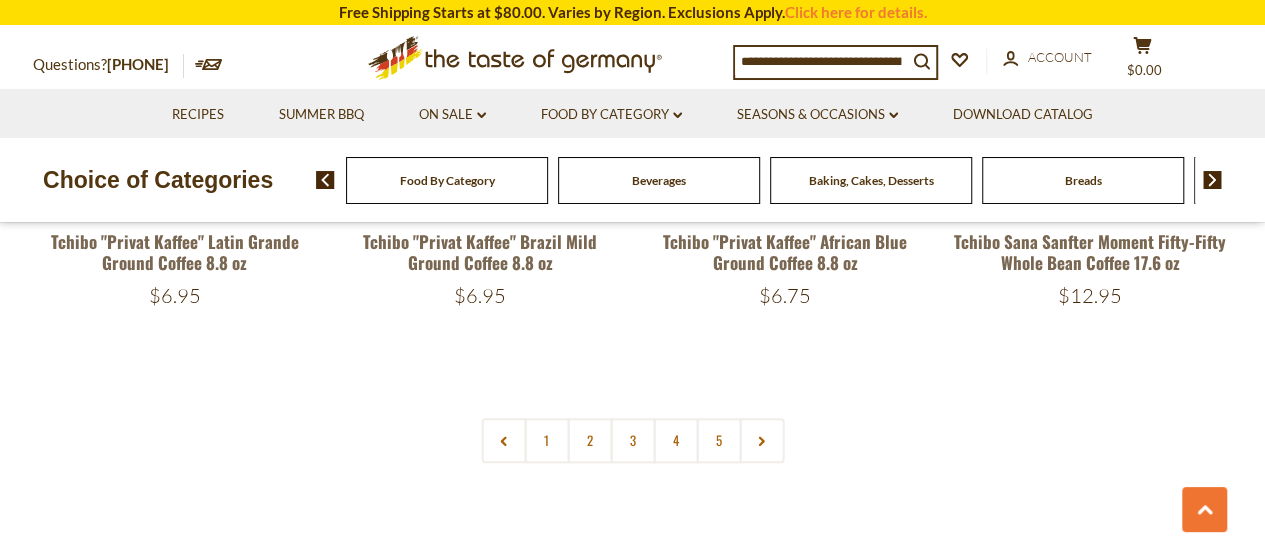 click on "2" at bounding box center [589, 440] 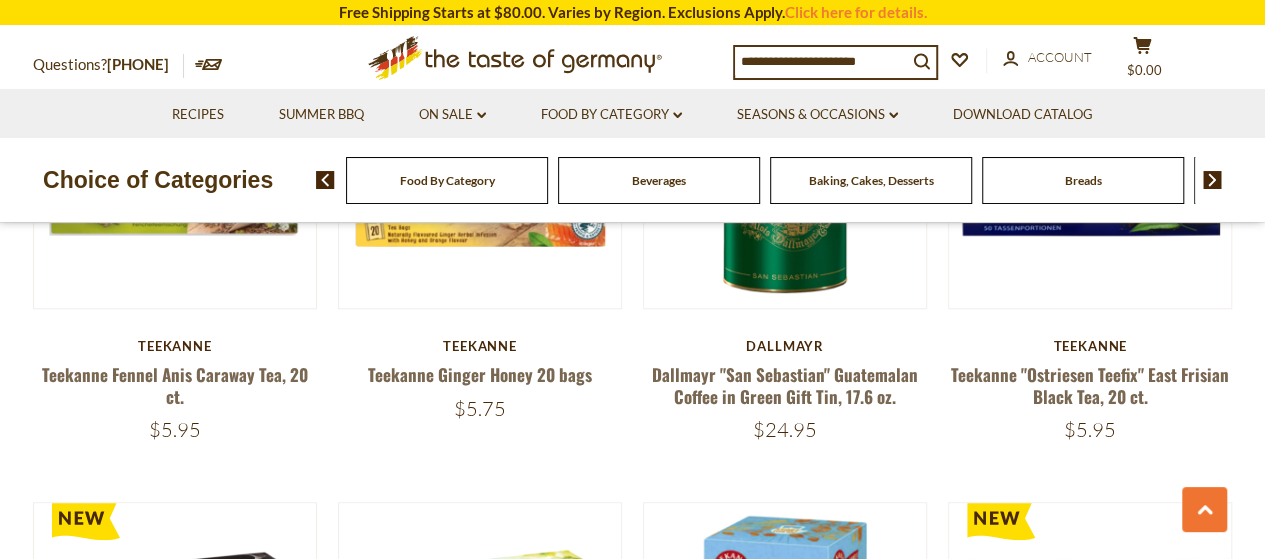 scroll, scrollTop: 780, scrollLeft: 0, axis: vertical 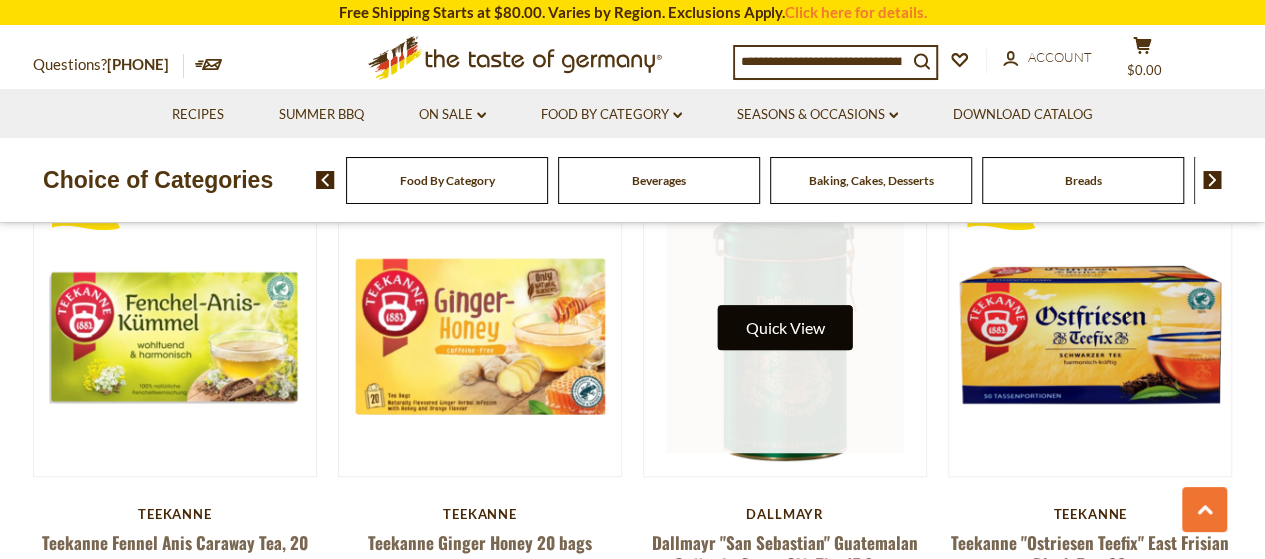 click on "Quick View" at bounding box center (785, 327) 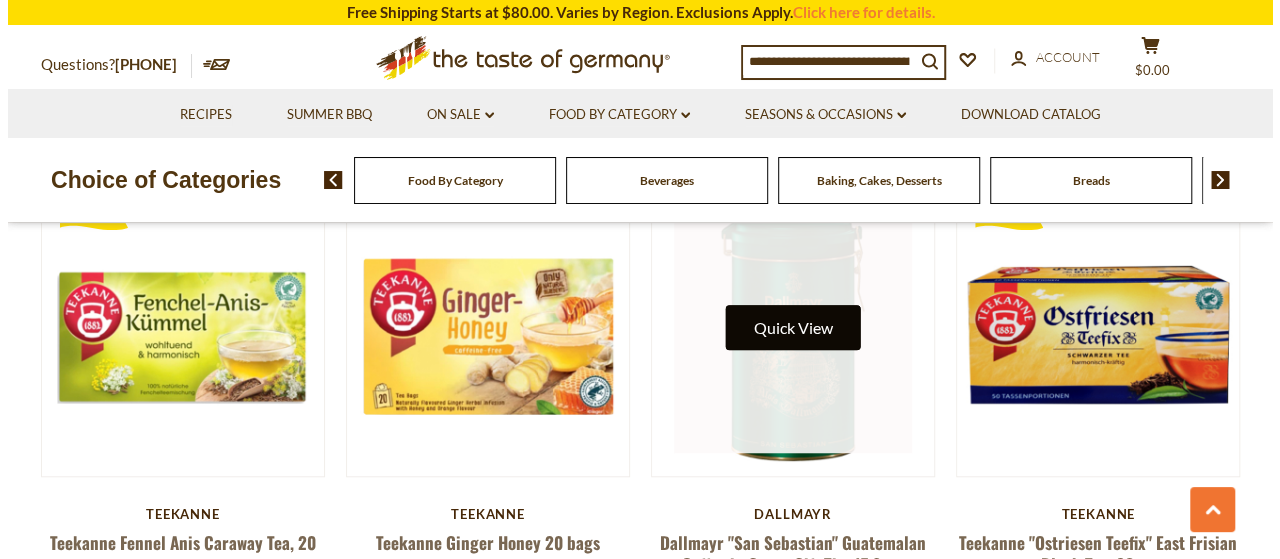 scroll, scrollTop: 584, scrollLeft: 0, axis: vertical 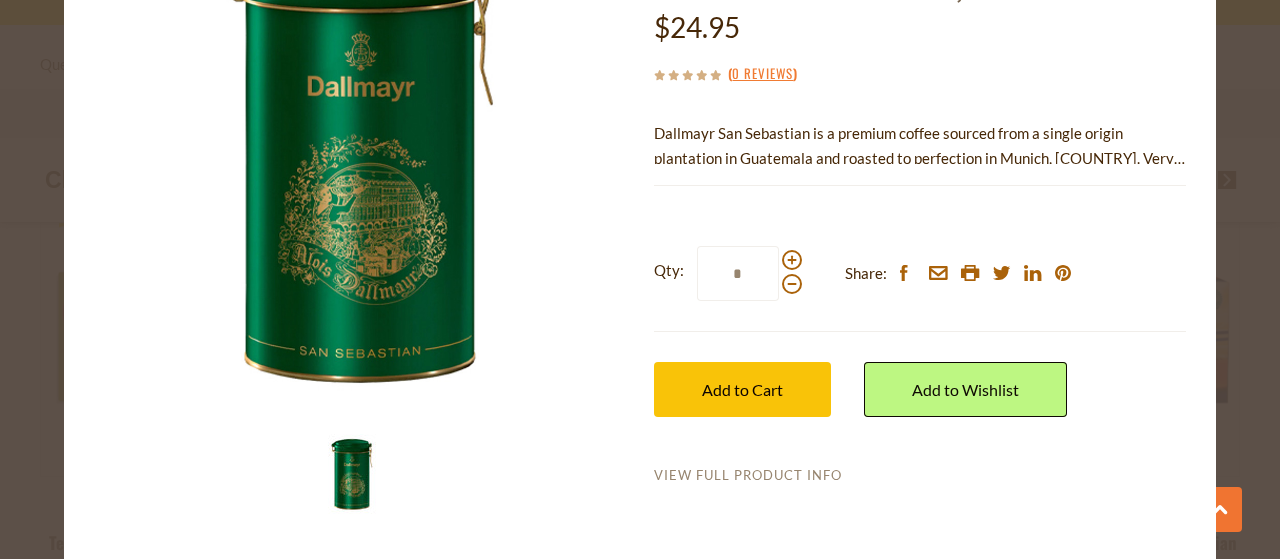 click on "View Full Product Info" at bounding box center (748, 476) 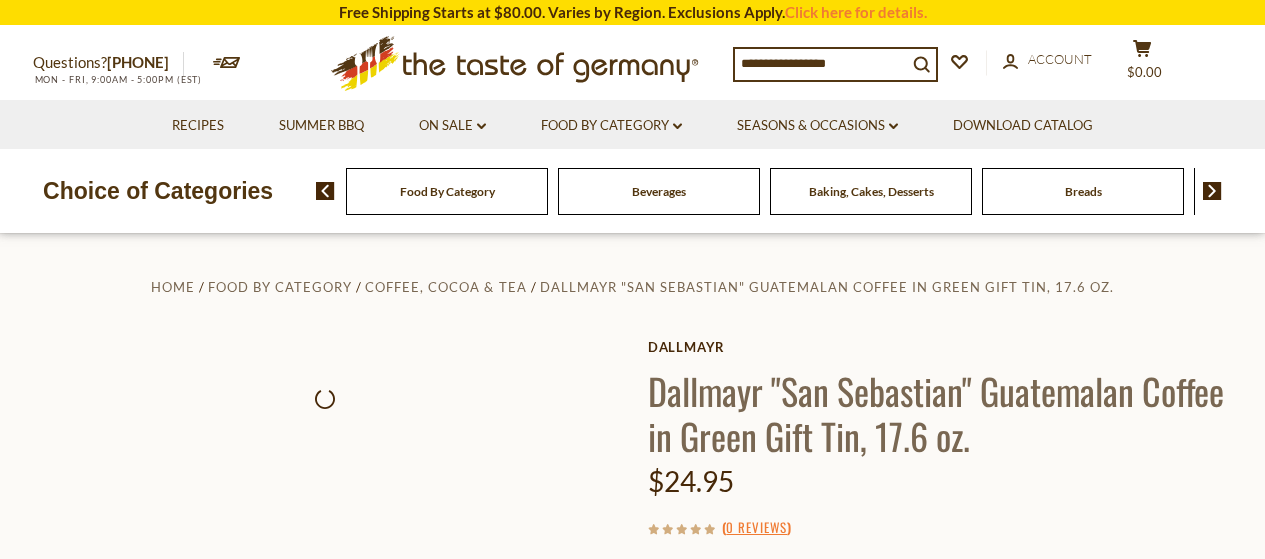 scroll, scrollTop: 0, scrollLeft: 0, axis: both 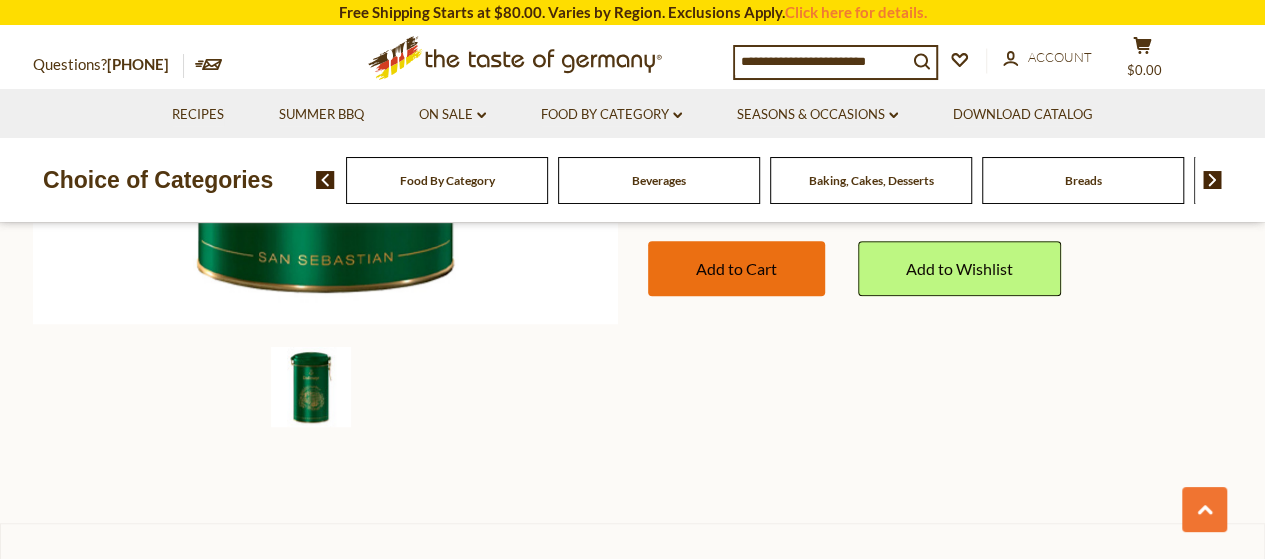click on "Add to Cart" at bounding box center [736, 268] 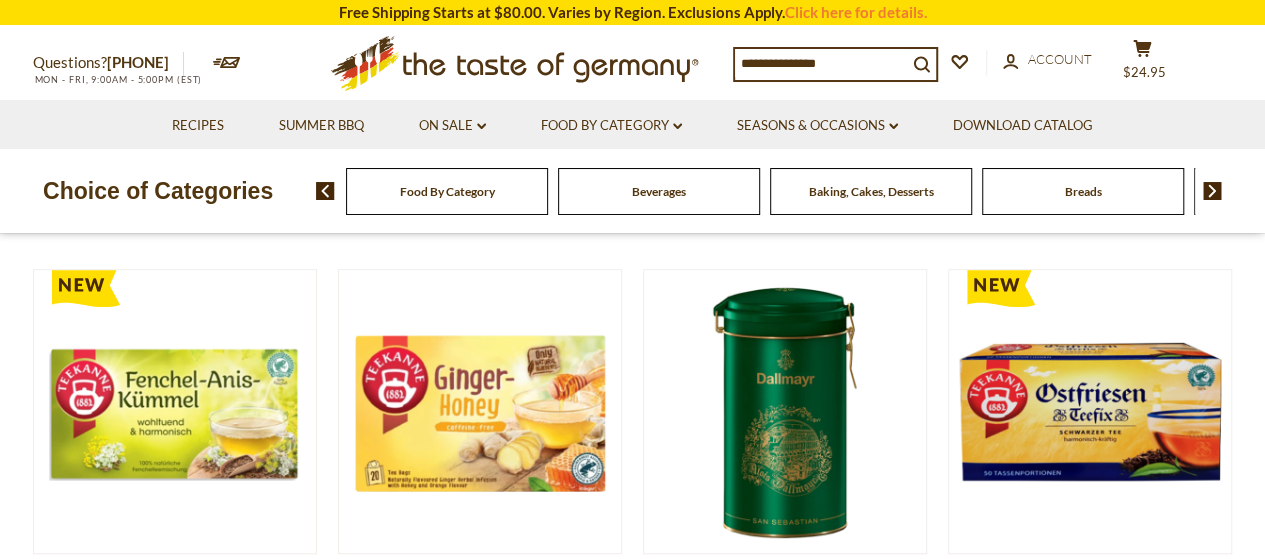 scroll, scrollTop: 0, scrollLeft: 0, axis: both 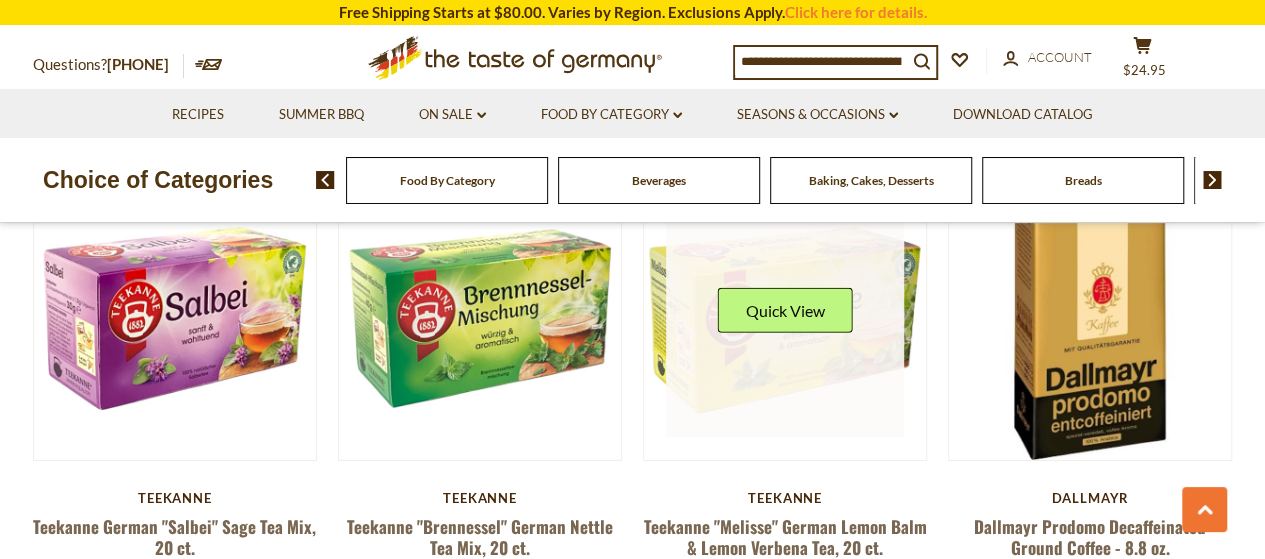 click at bounding box center (785, 318) 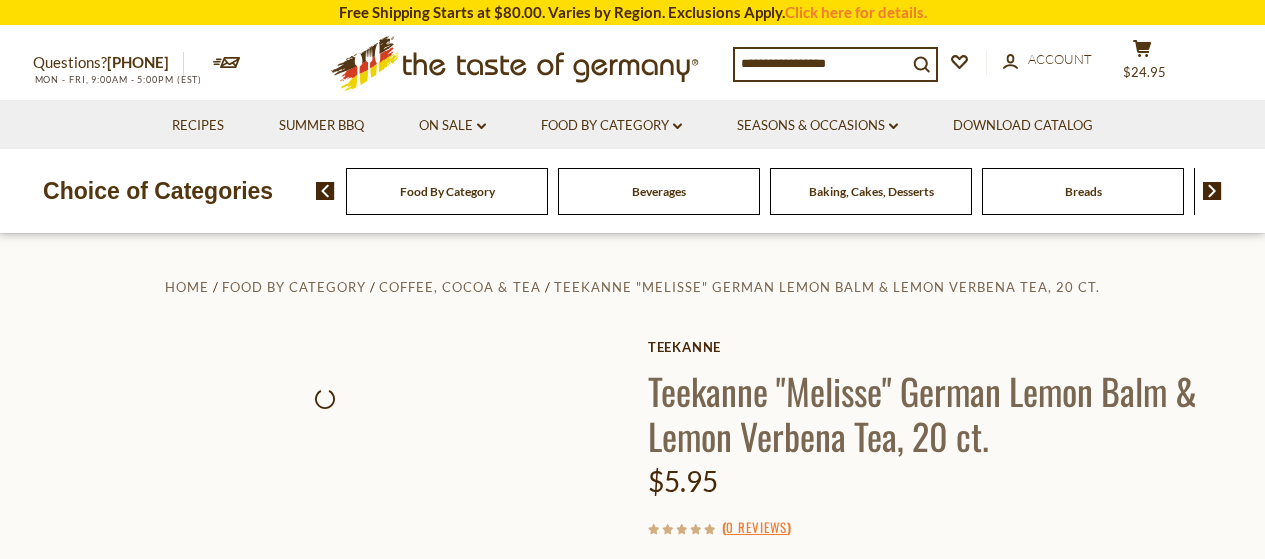 scroll, scrollTop: 0, scrollLeft: 0, axis: both 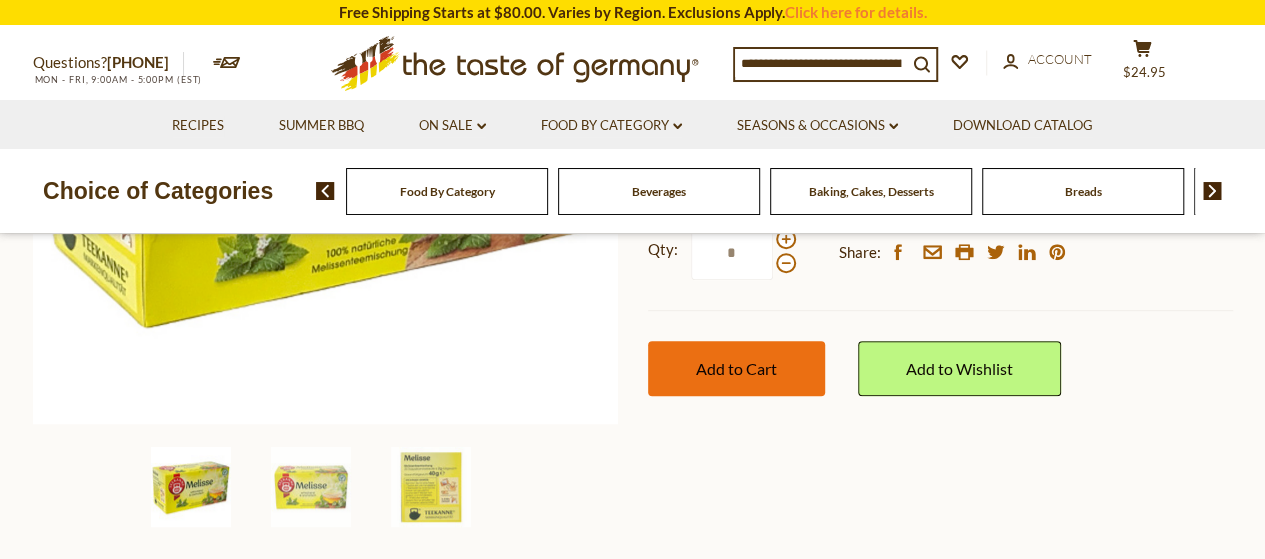 click on "Add to Cart" at bounding box center (736, 368) 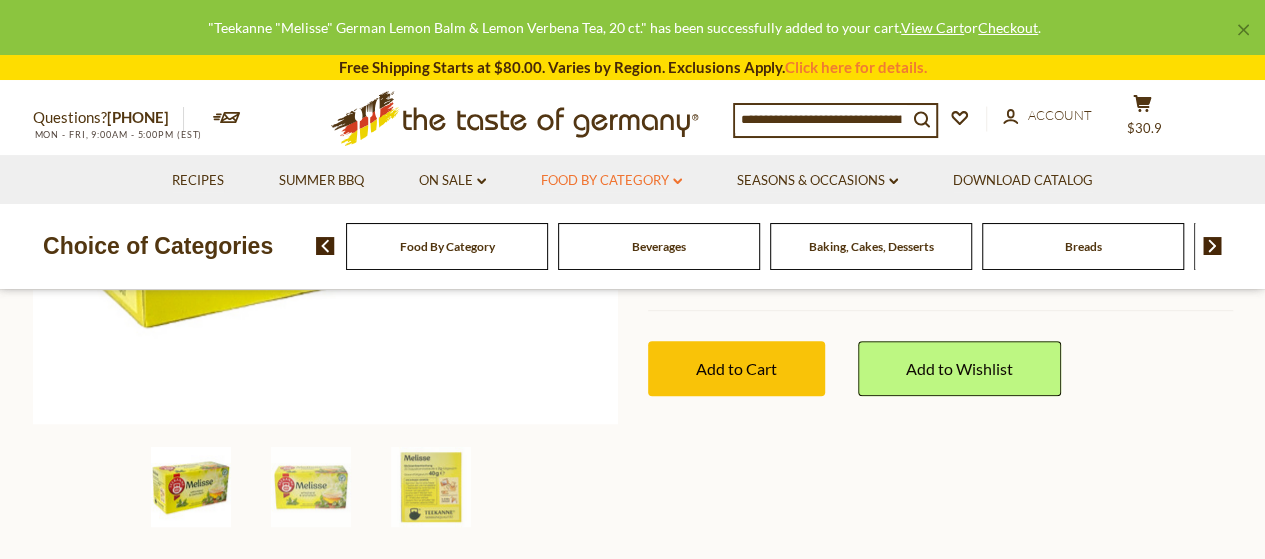click on "Food By Category
dropdown_arrow" at bounding box center (611, 181) 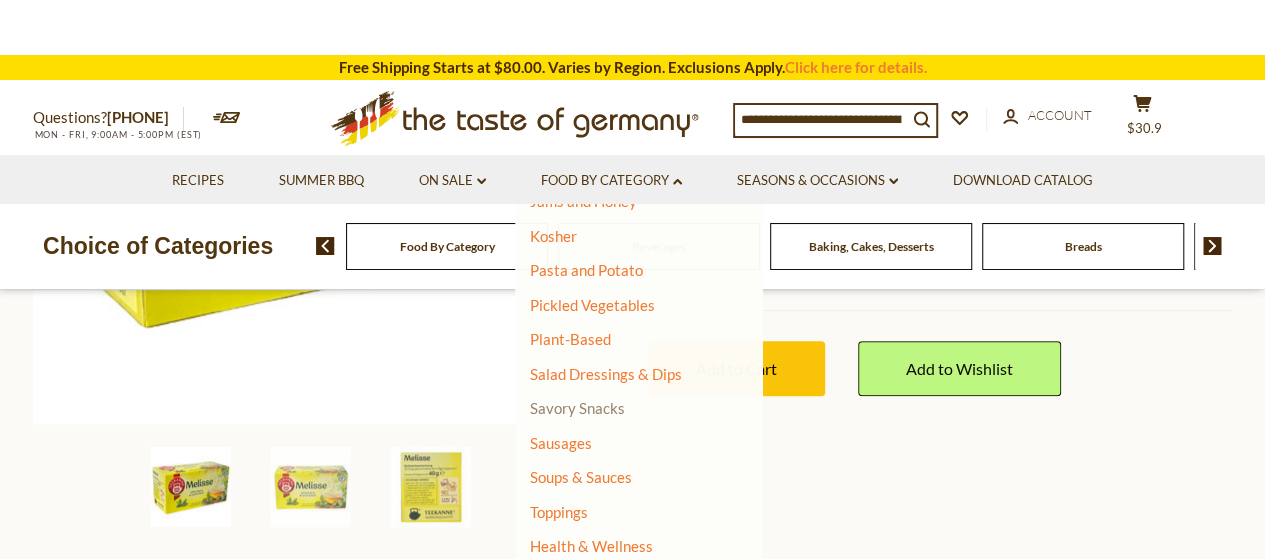 scroll, scrollTop: 519, scrollLeft: 0, axis: vertical 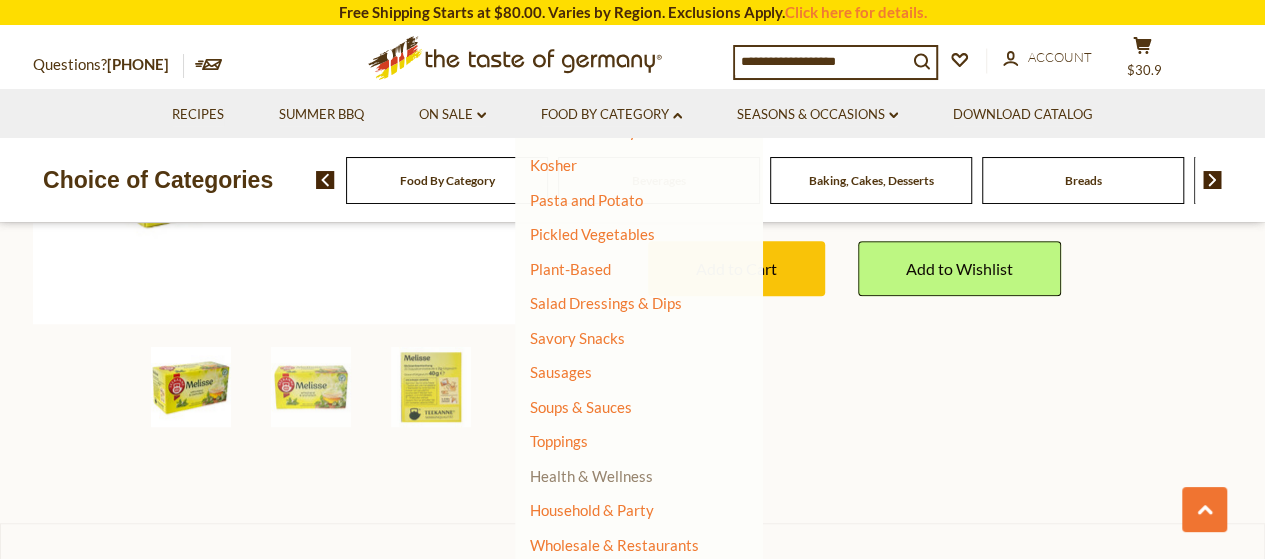 click on "Health & Wellness" at bounding box center [591, 476] 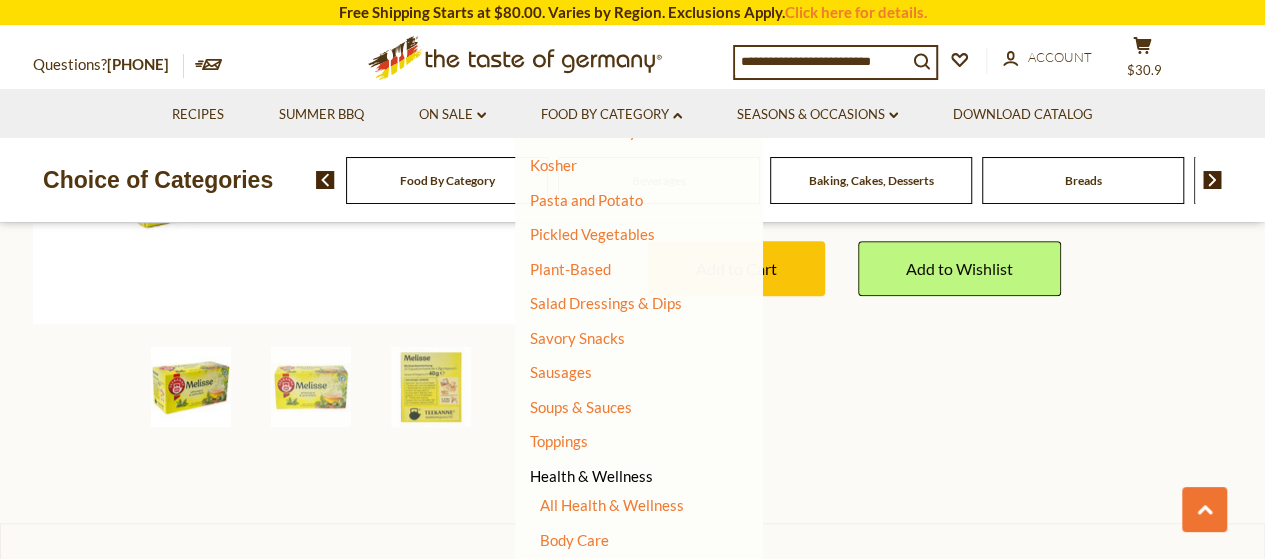 scroll, scrollTop: 617, scrollLeft: 0, axis: vertical 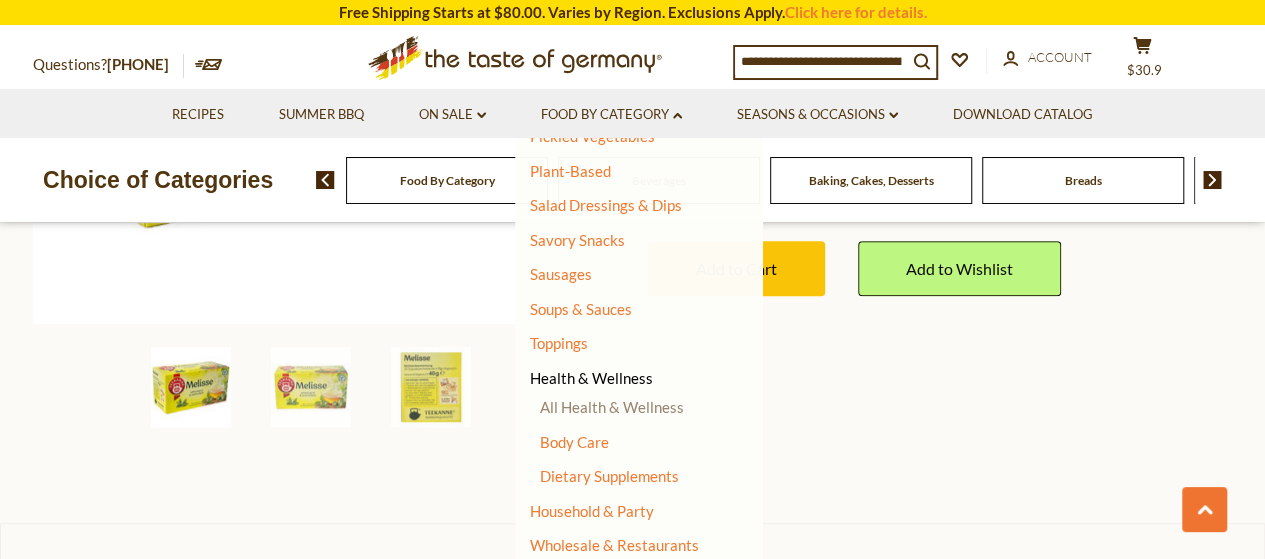 click on "All Health & Wellness" at bounding box center [612, 407] 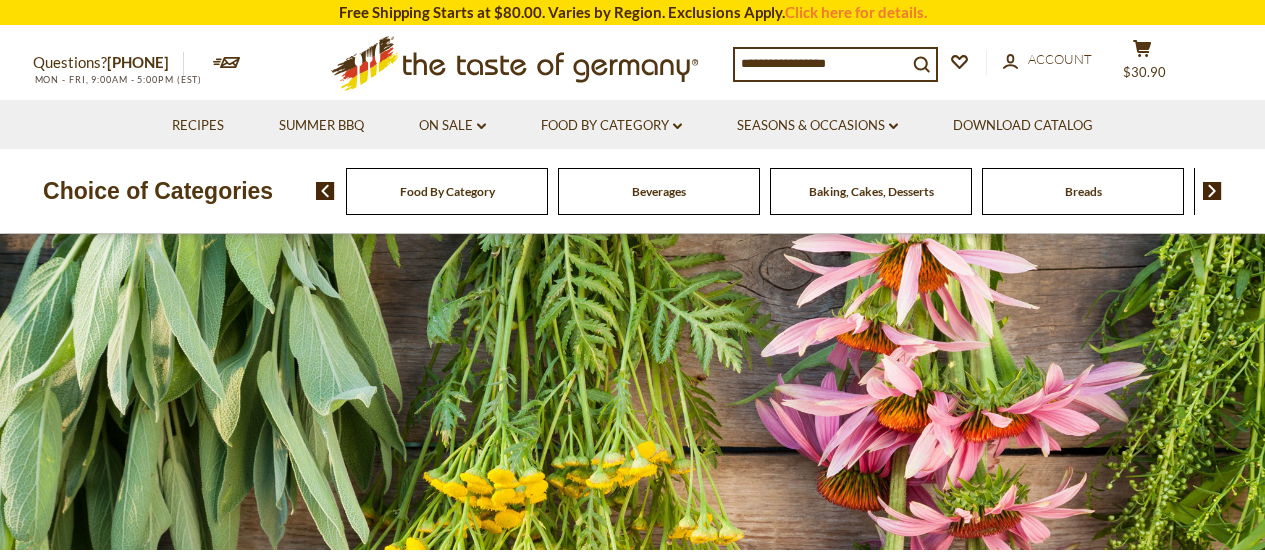 scroll, scrollTop: 0, scrollLeft: 0, axis: both 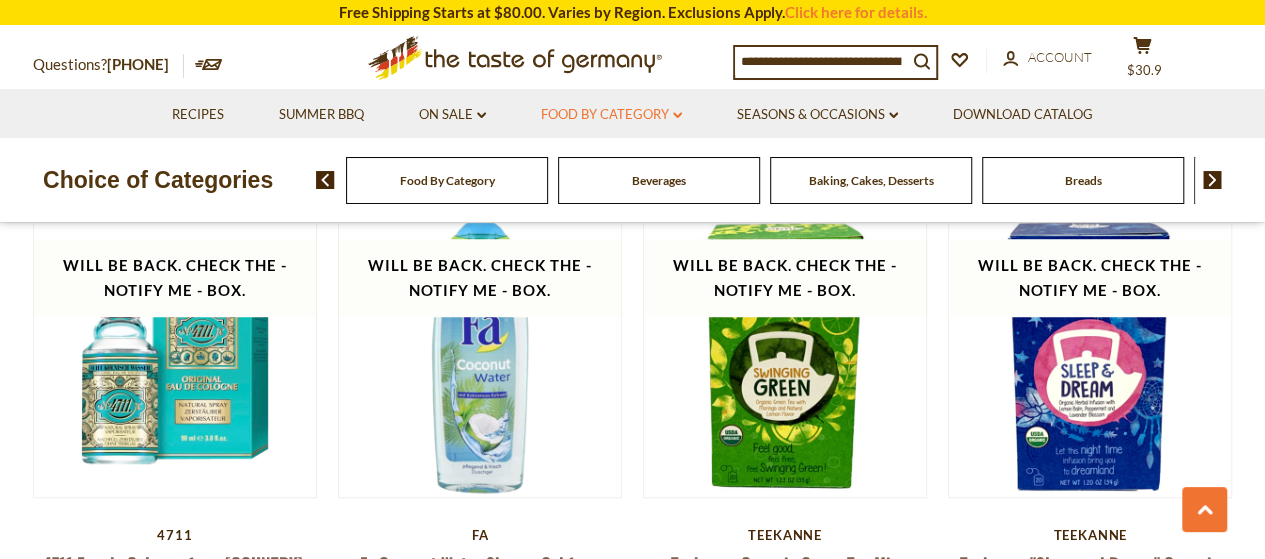 click on "Food By Category
dropdown_arrow" at bounding box center (611, 115) 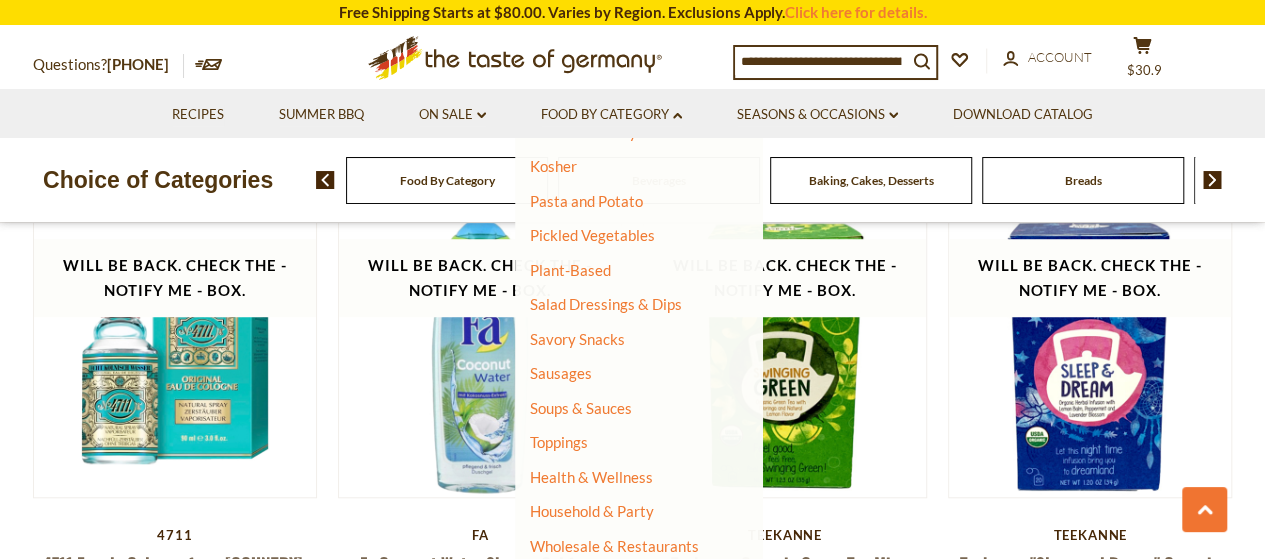 scroll, scrollTop: 519, scrollLeft: 0, axis: vertical 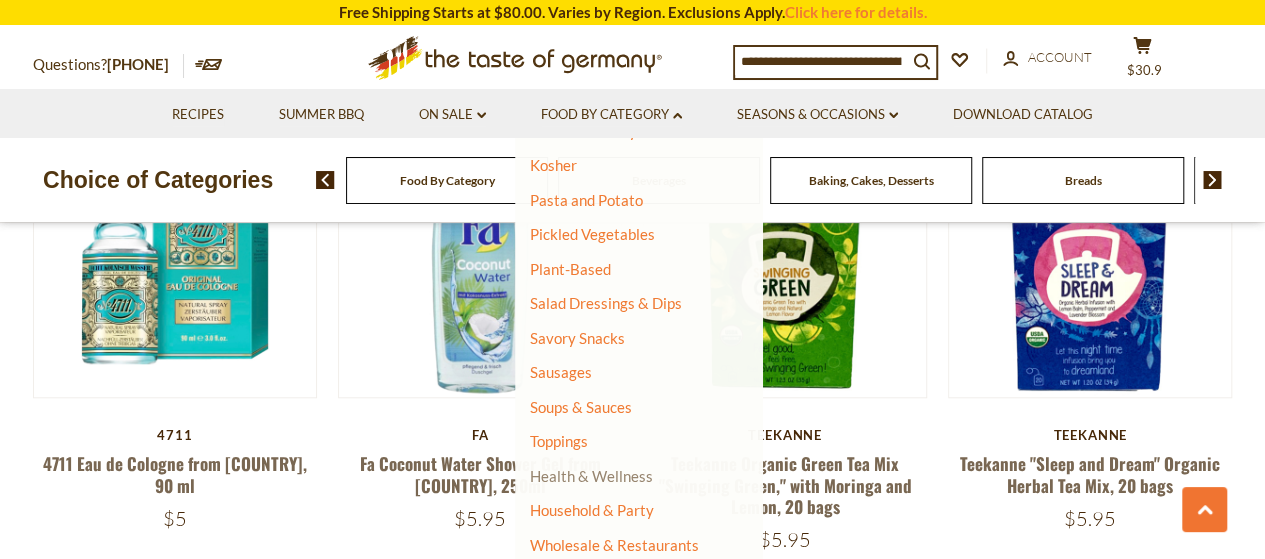 click on "Health & Wellness" at bounding box center (591, 476) 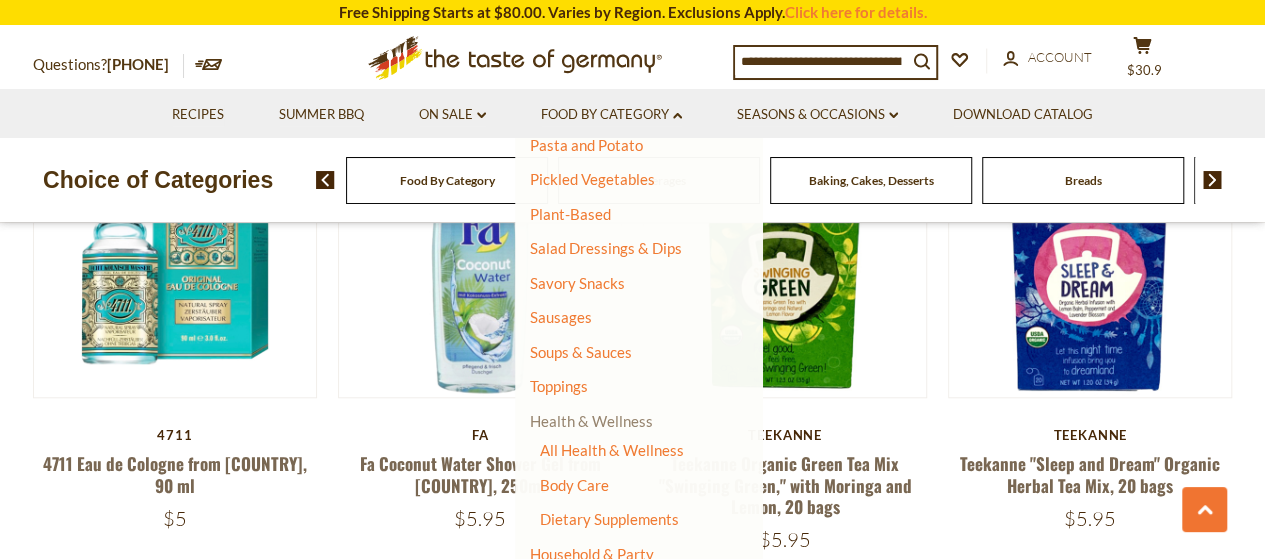 scroll, scrollTop: 617, scrollLeft: 0, axis: vertical 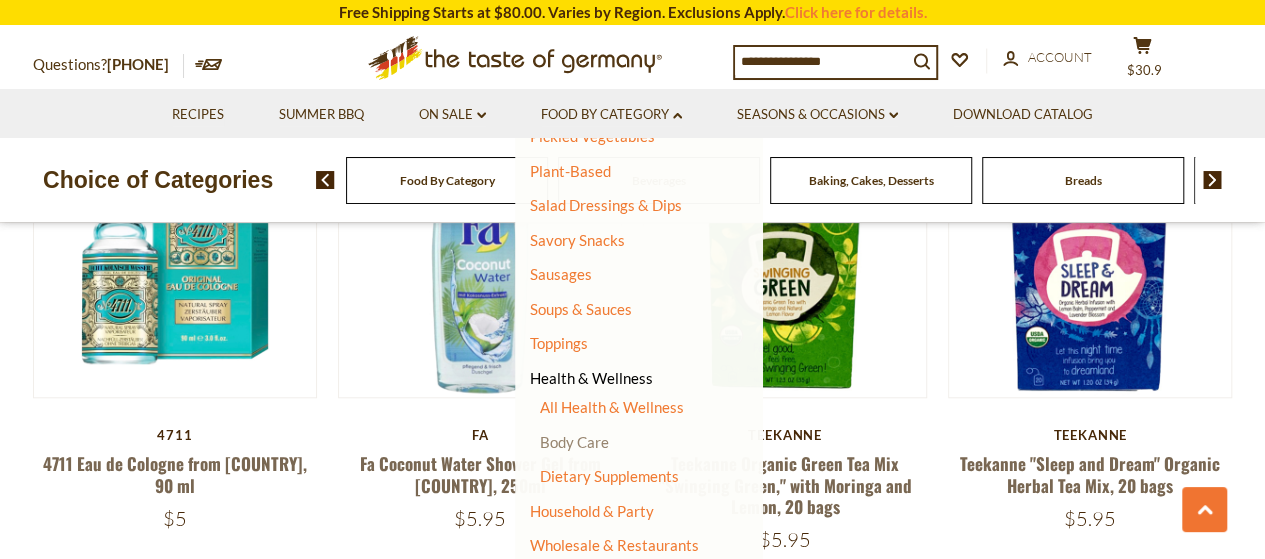 click on "Body Care" at bounding box center [574, 442] 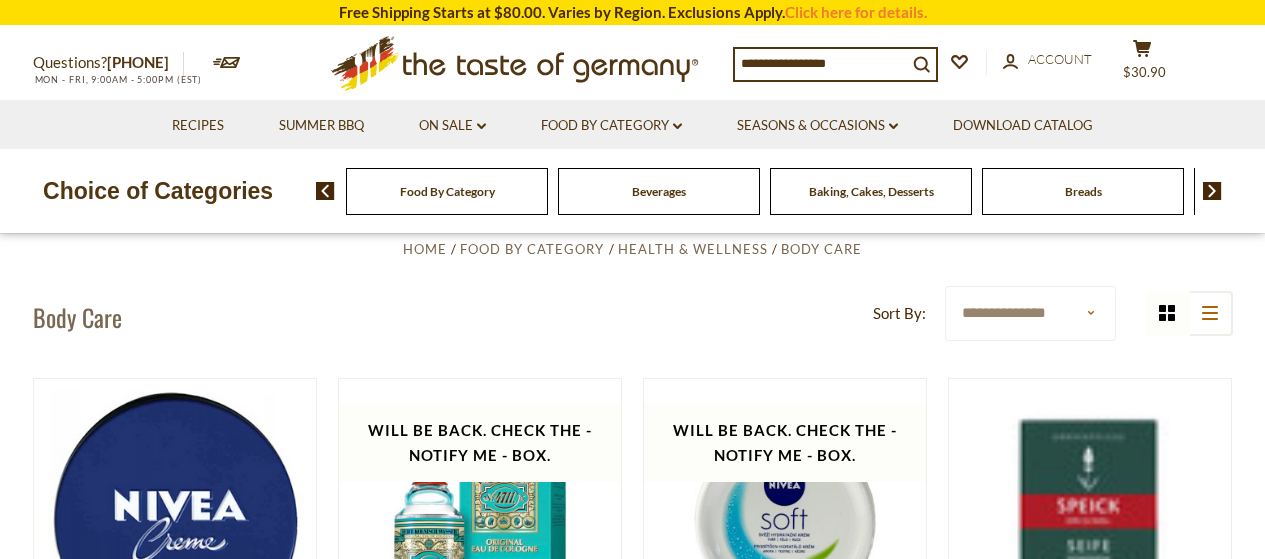 scroll, scrollTop: 0, scrollLeft: 0, axis: both 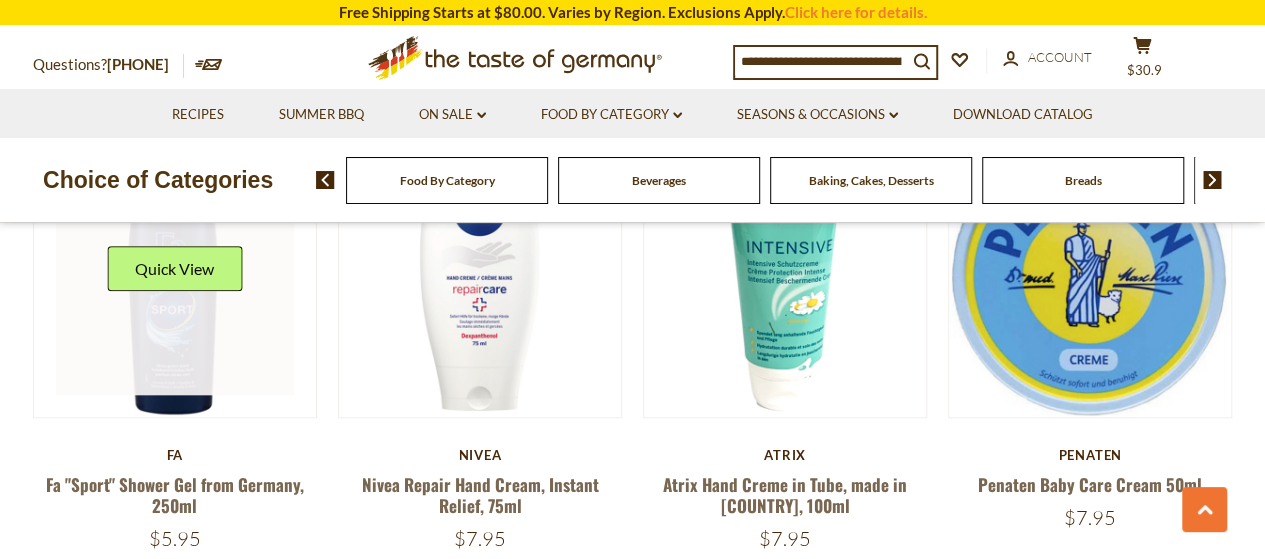 click at bounding box center [175, 276] 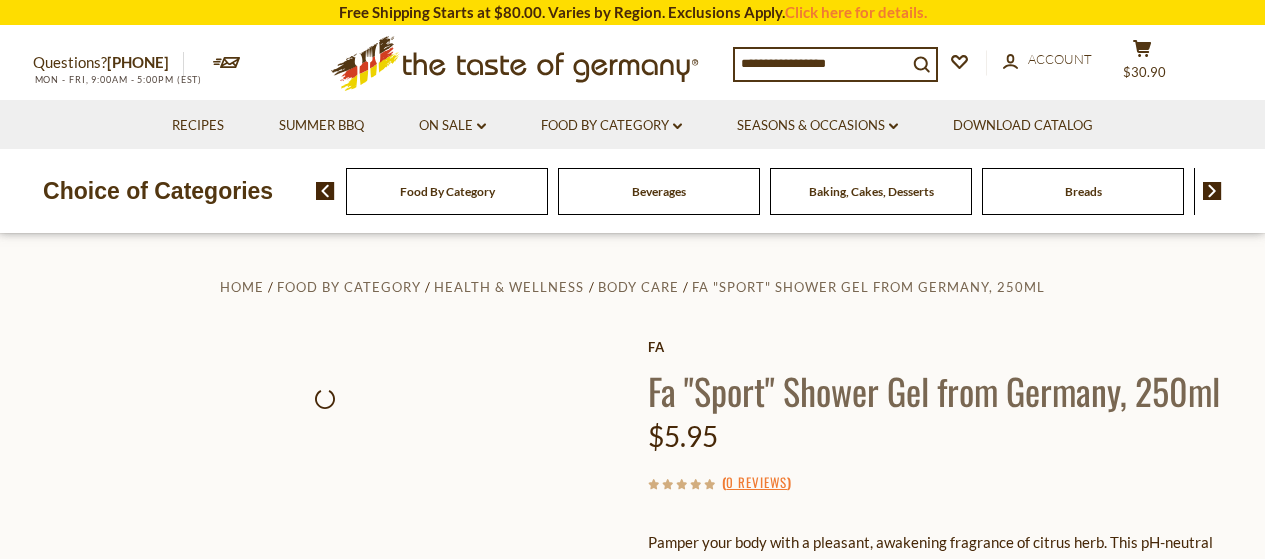 scroll, scrollTop: 0, scrollLeft: 0, axis: both 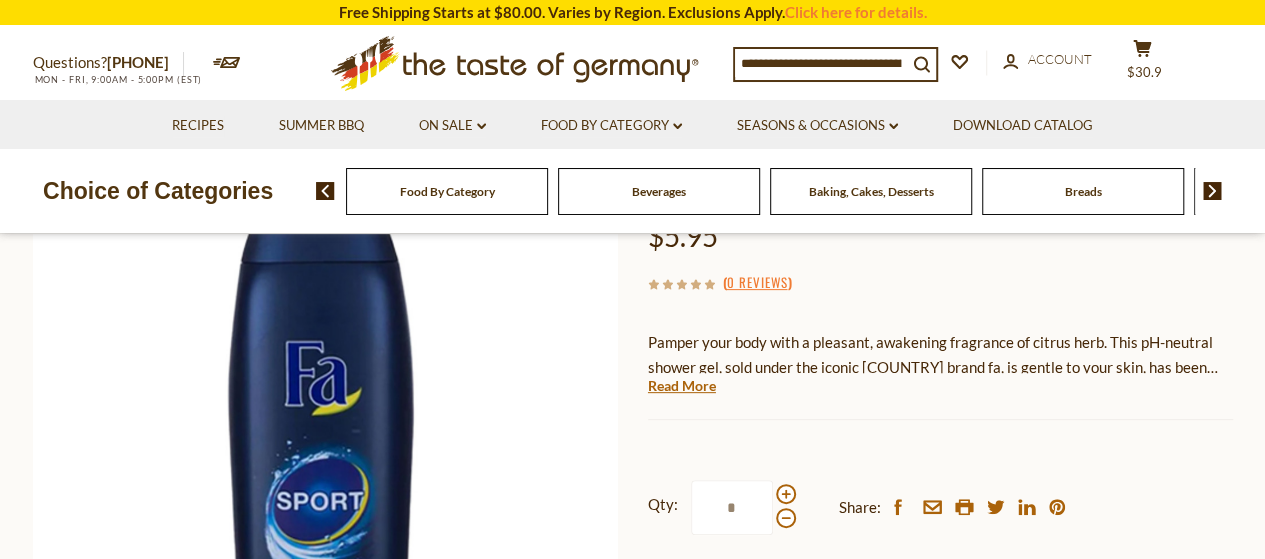 click on "Read More" at bounding box center [682, 386] 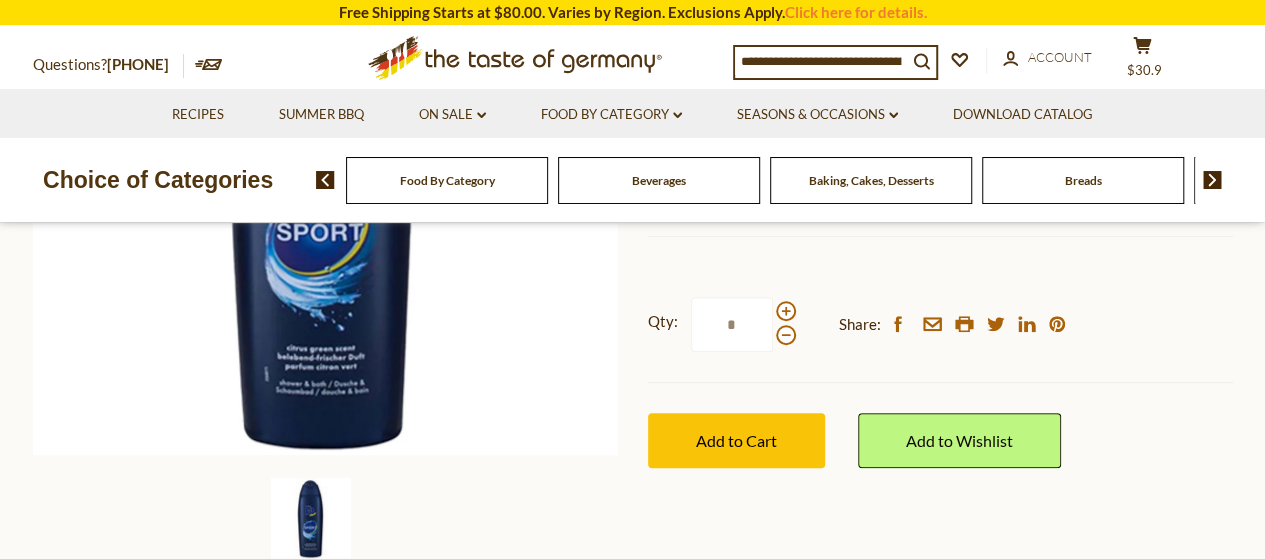 scroll, scrollTop: 500, scrollLeft: 0, axis: vertical 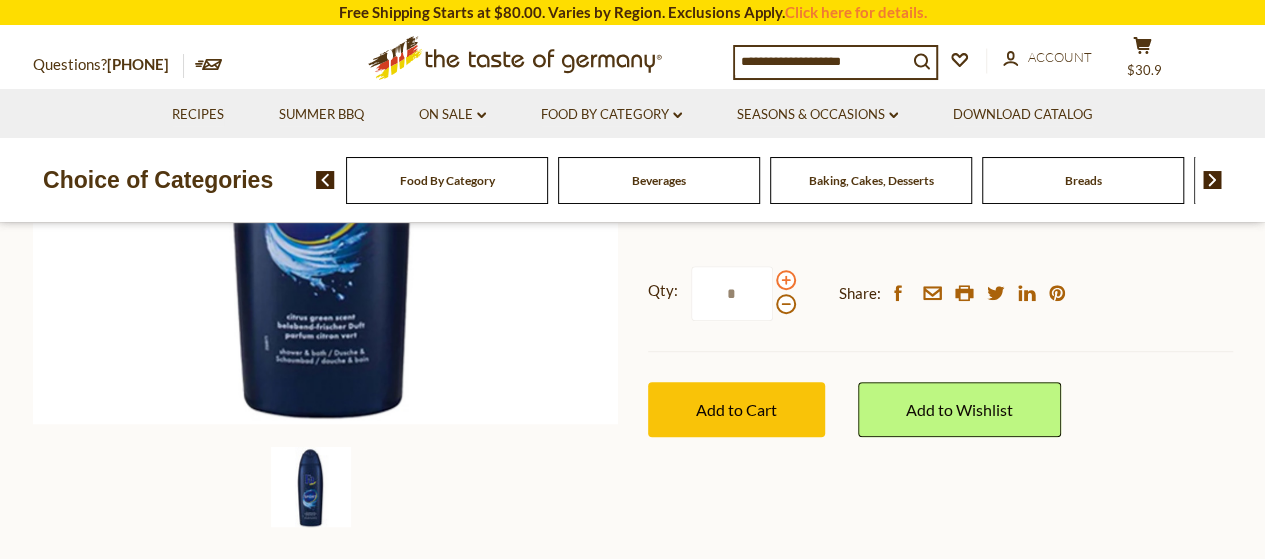 click at bounding box center [786, 280] 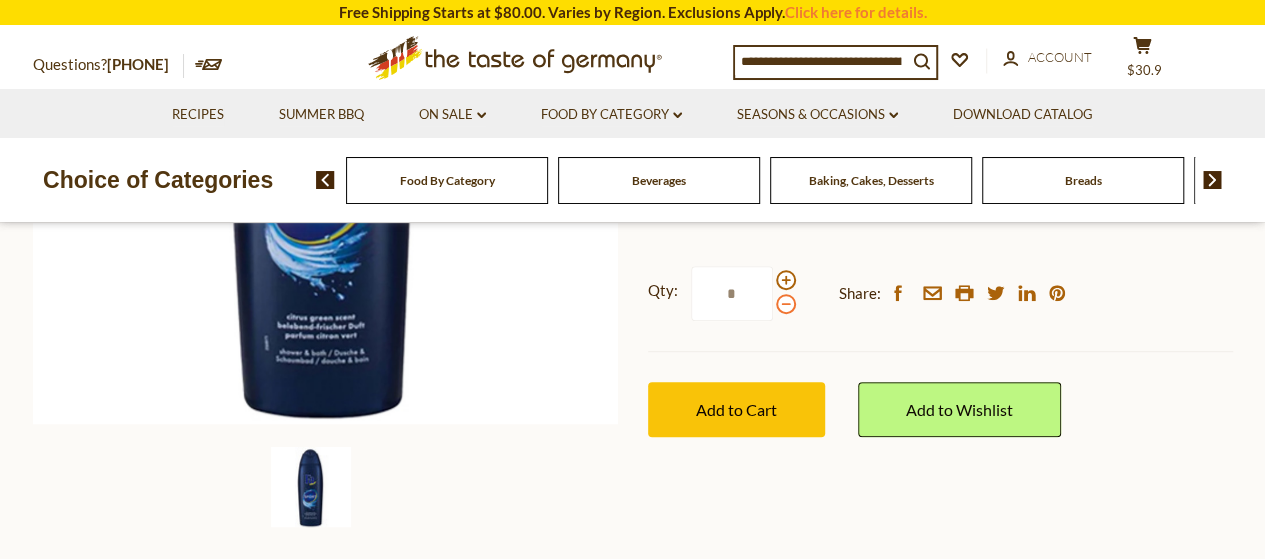 click at bounding box center [786, 304] 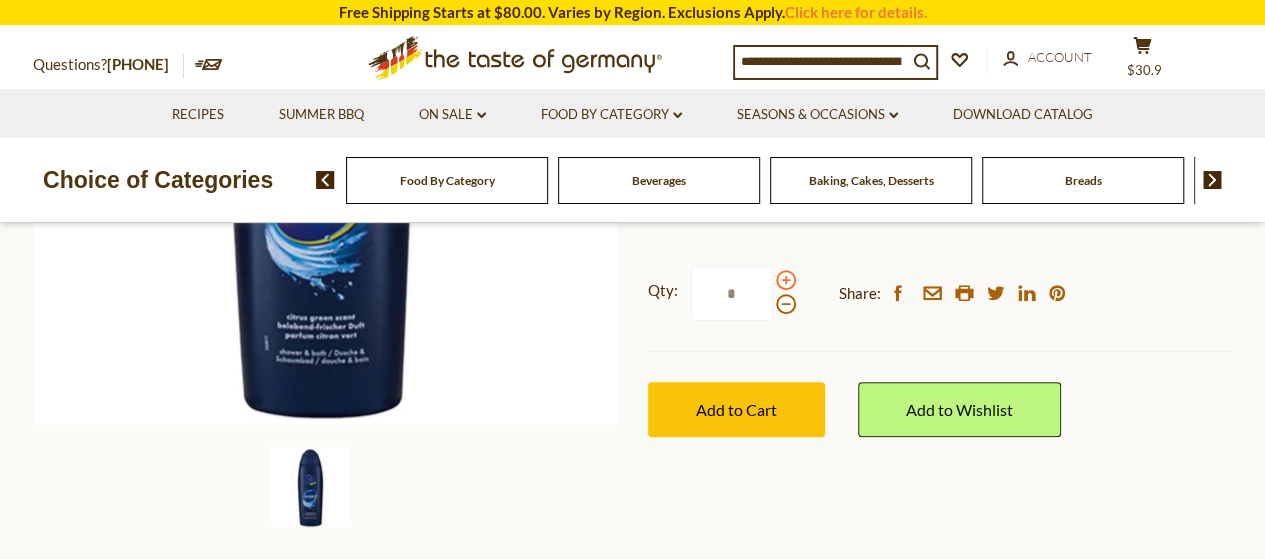 click at bounding box center [786, 280] 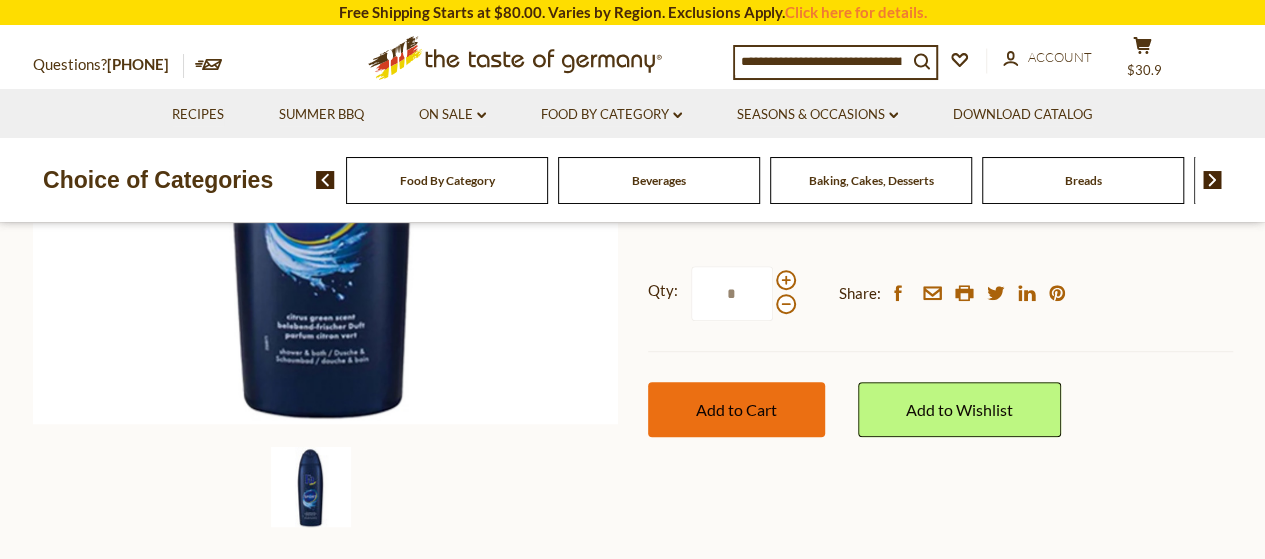 click on "Add to Cart" at bounding box center (736, 409) 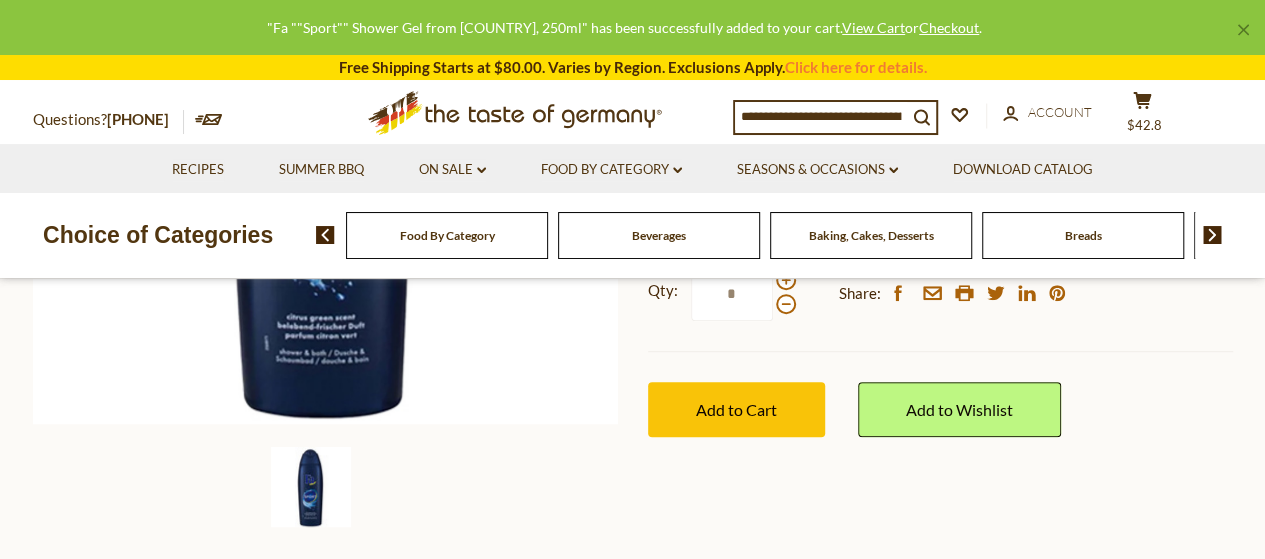 click on "Beverages" at bounding box center (447, 235) 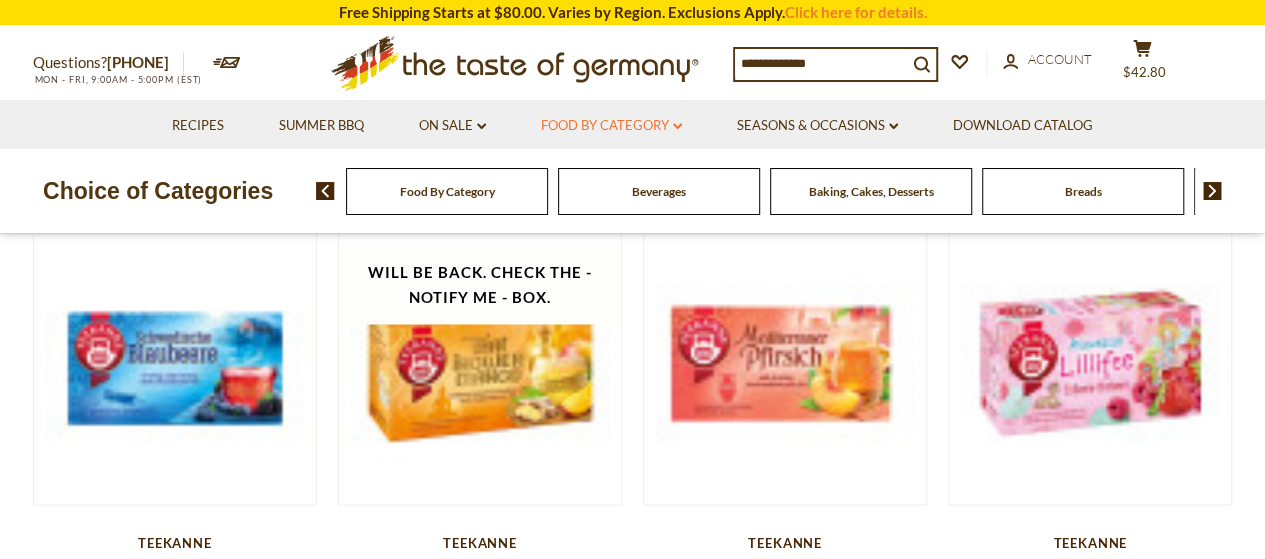 scroll, scrollTop: 2028, scrollLeft: 0, axis: vertical 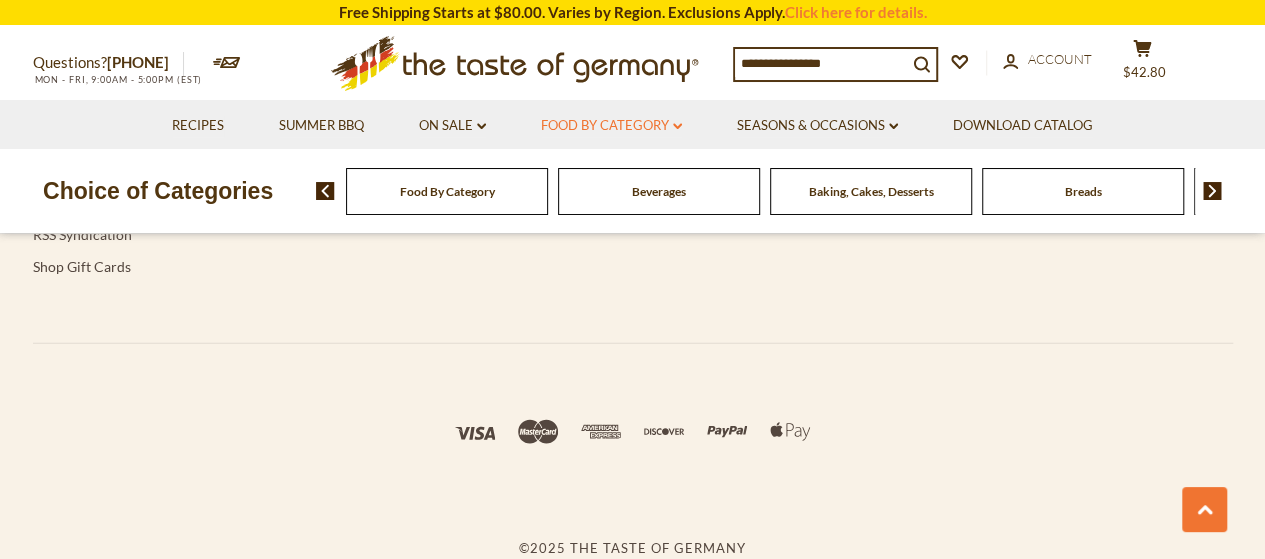 click on "Food By Category
dropdown_arrow" at bounding box center [611, 126] 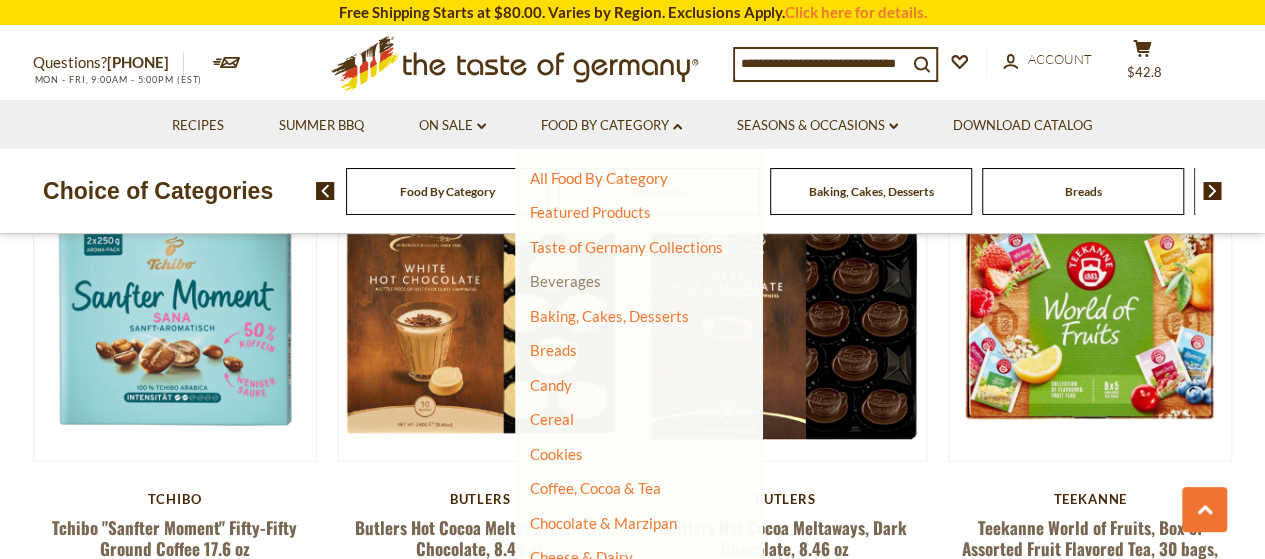 scroll, scrollTop: 6370, scrollLeft: 0, axis: vertical 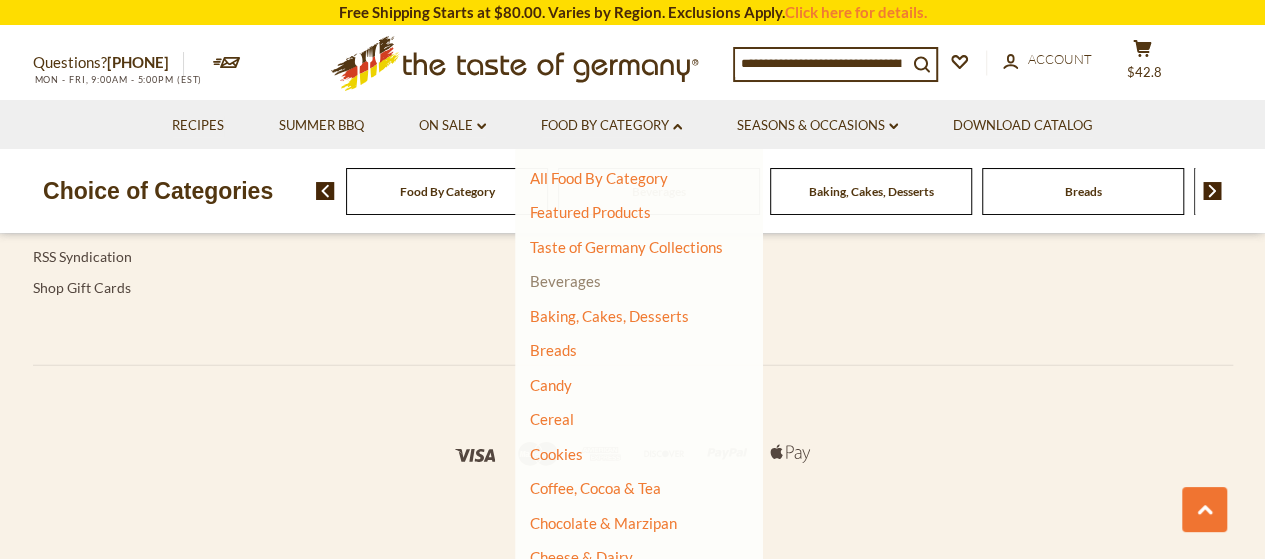 click on "Beverages" at bounding box center (565, 281) 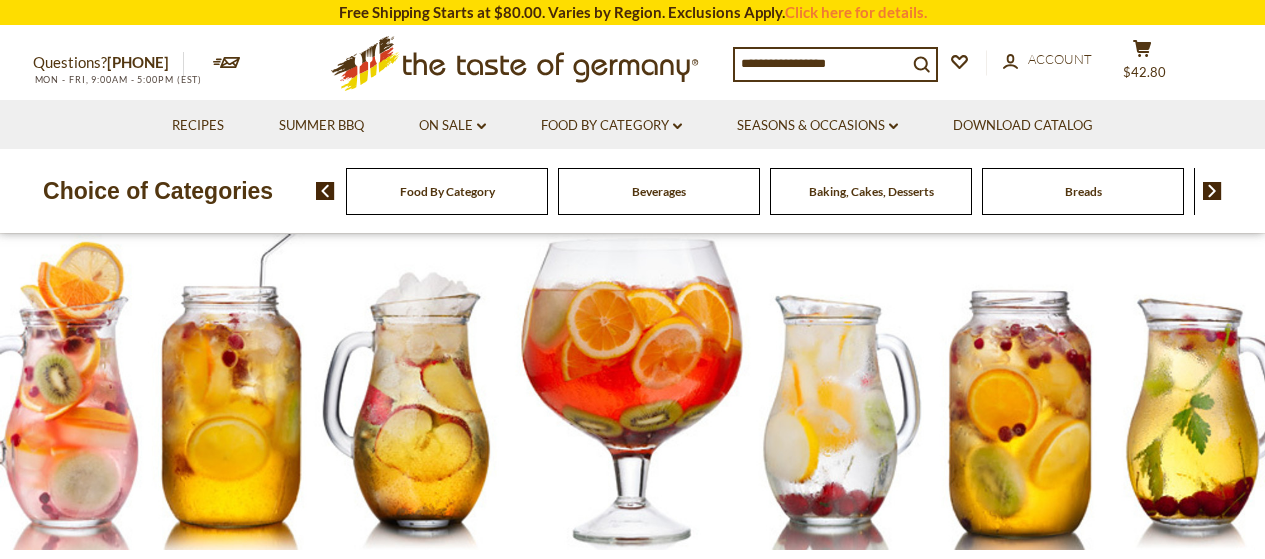 scroll, scrollTop: 0, scrollLeft: 0, axis: both 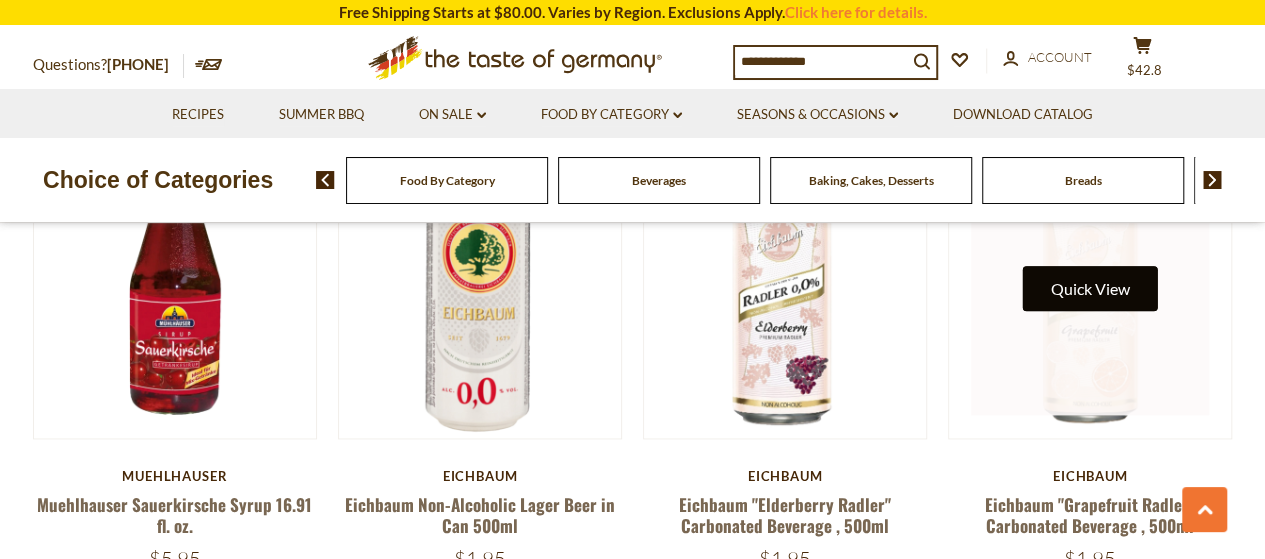 click on "Quick View" at bounding box center [1090, 288] 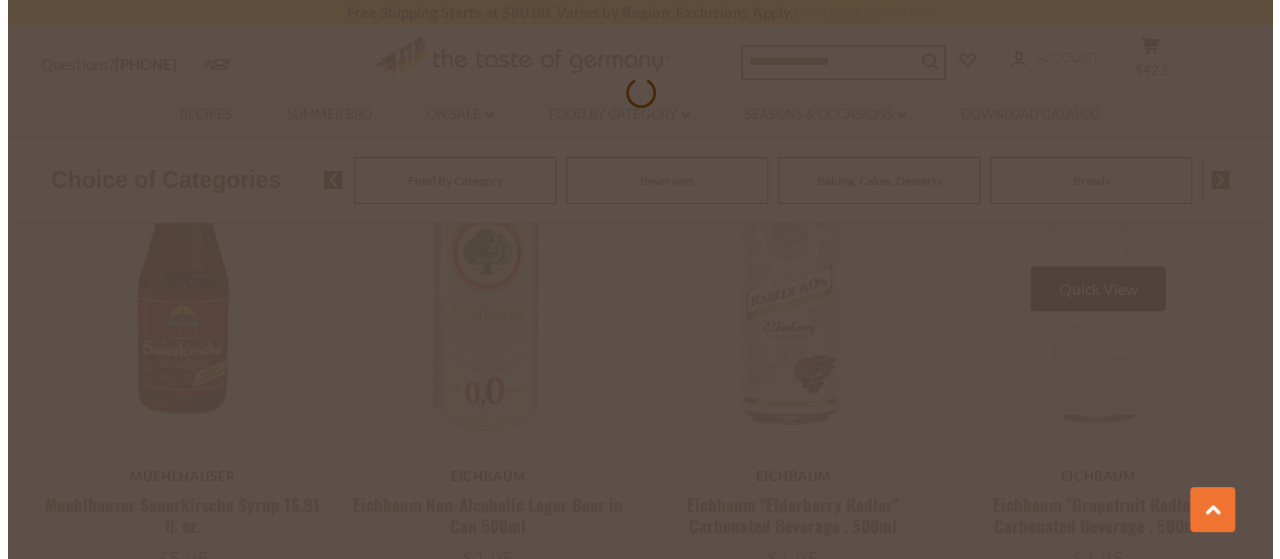 scroll, scrollTop: 1100, scrollLeft: 0, axis: vertical 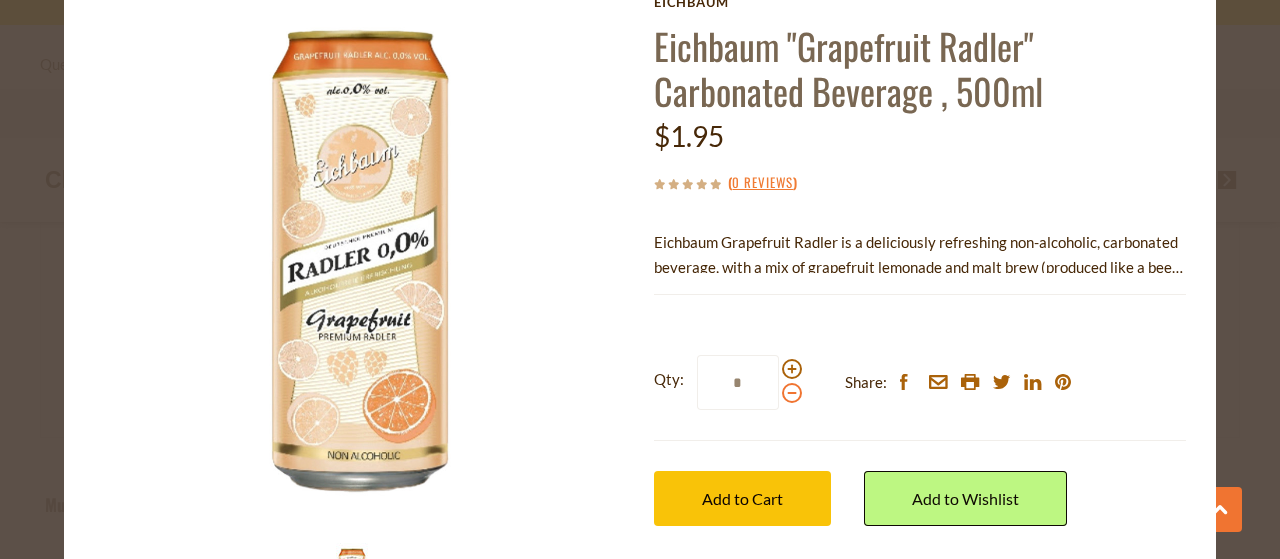 click at bounding box center (792, 393) 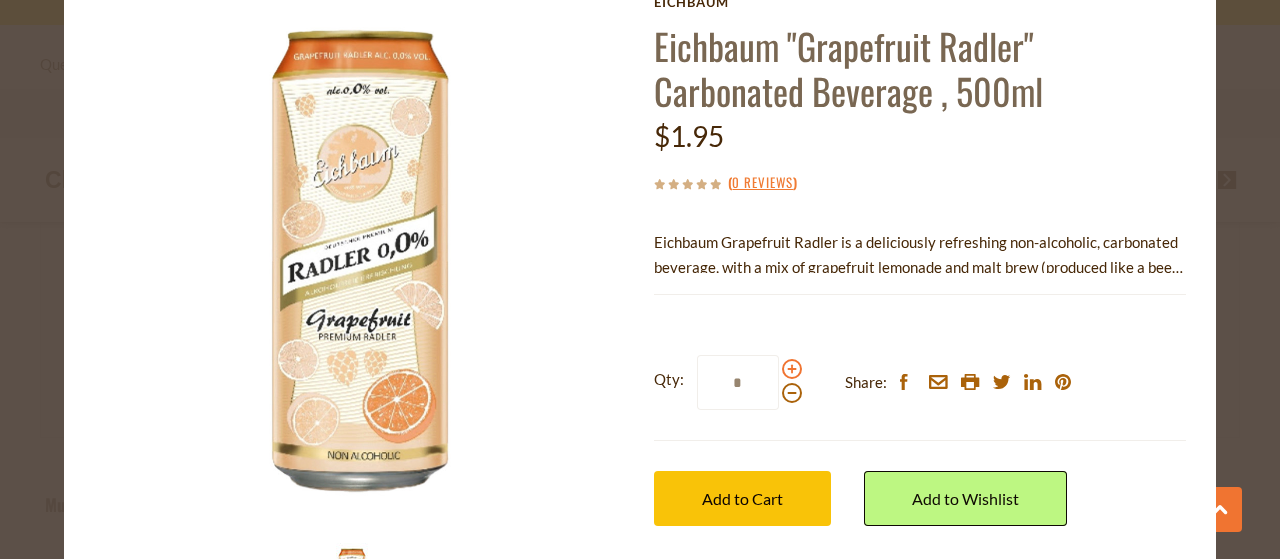 click at bounding box center (792, 369) 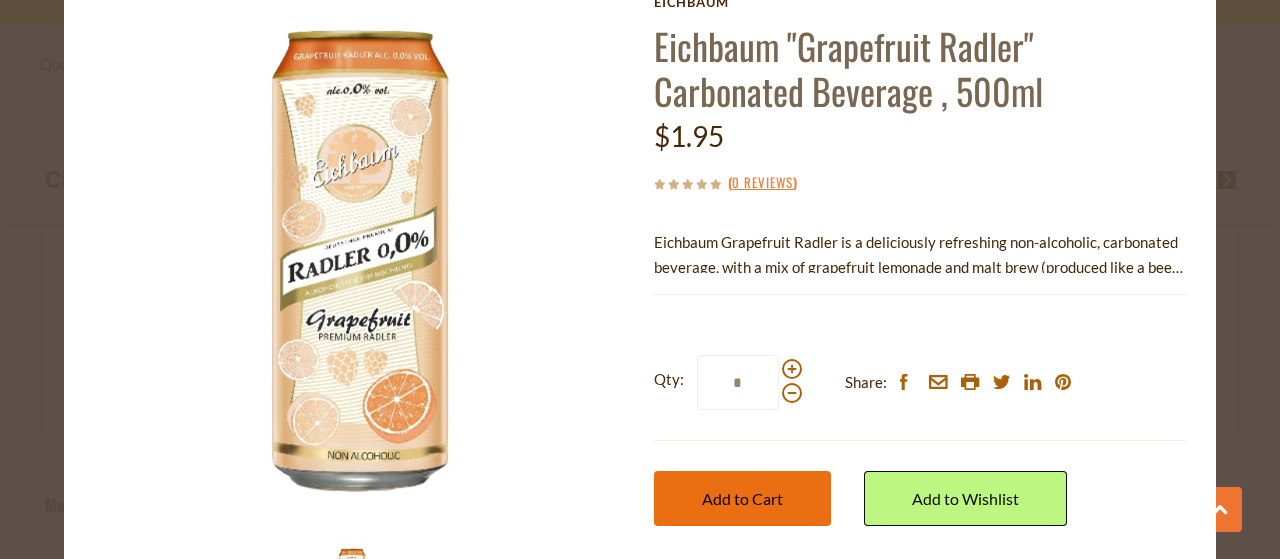 click on "Add to Cart" at bounding box center [742, 498] 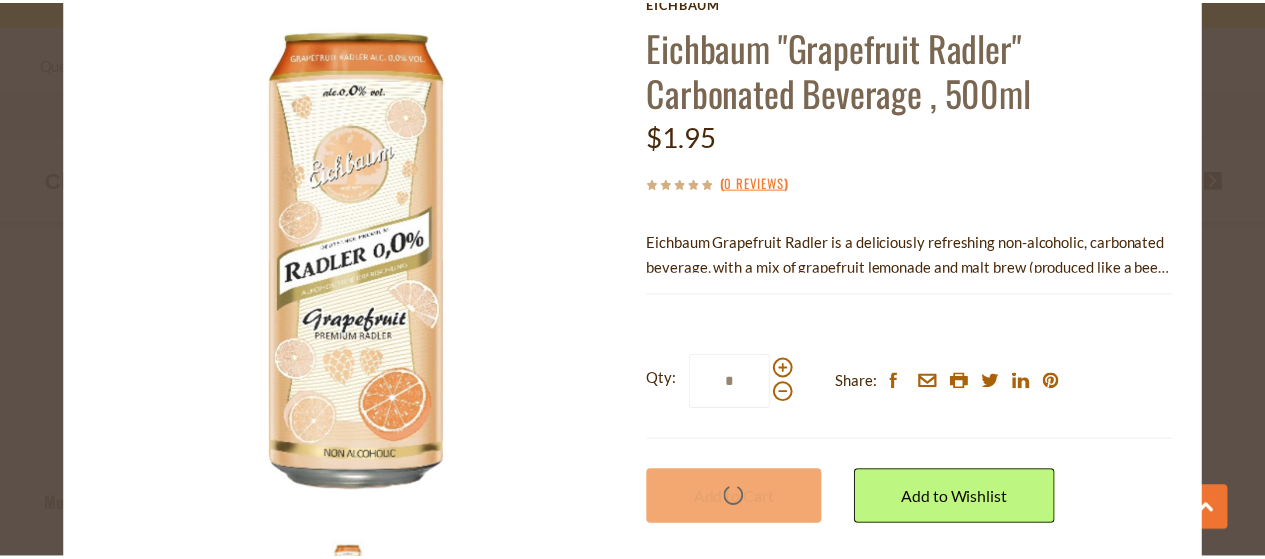 scroll, scrollTop: 1096, scrollLeft: 0, axis: vertical 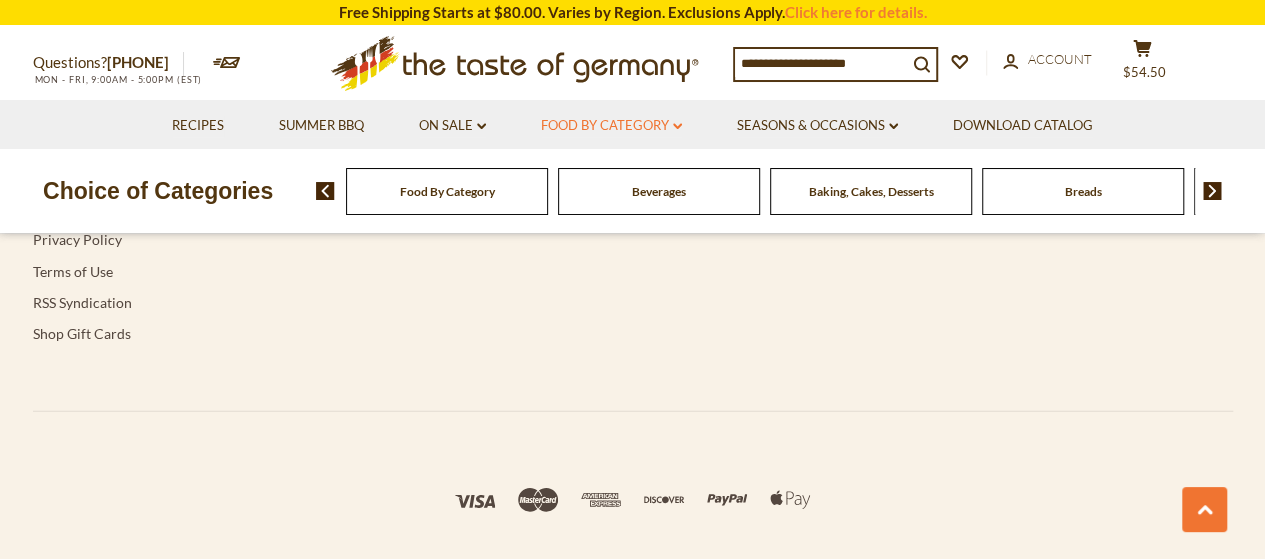 click on "Food By Category
dropdown_arrow" at bounding box center [611, 126] 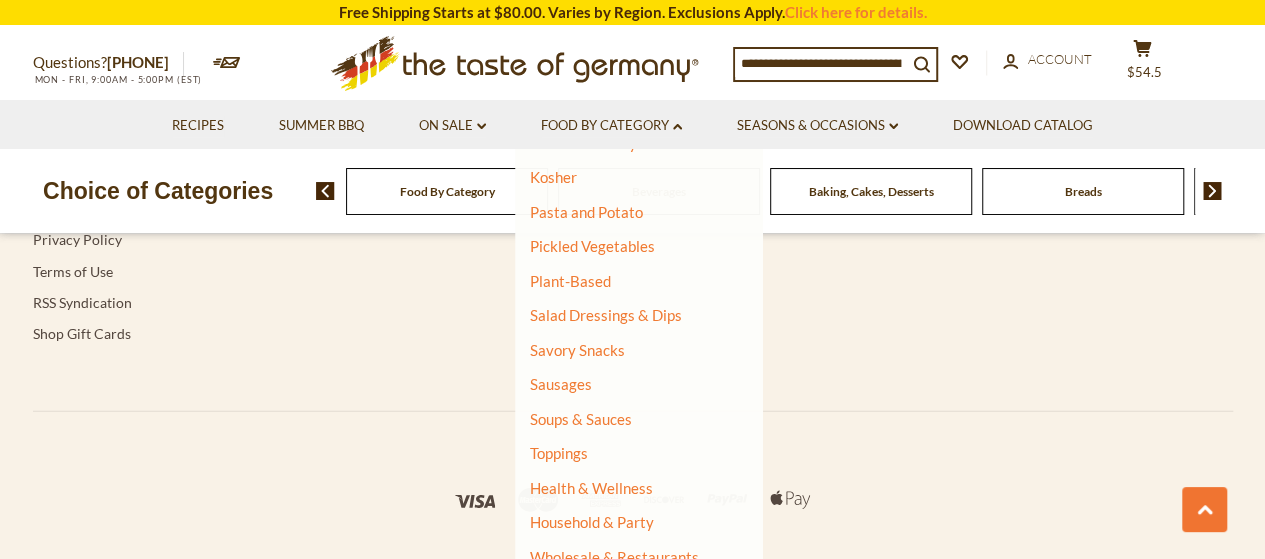 scroll, scrollTop: 519, scrollLeft: 0, axis: vertical 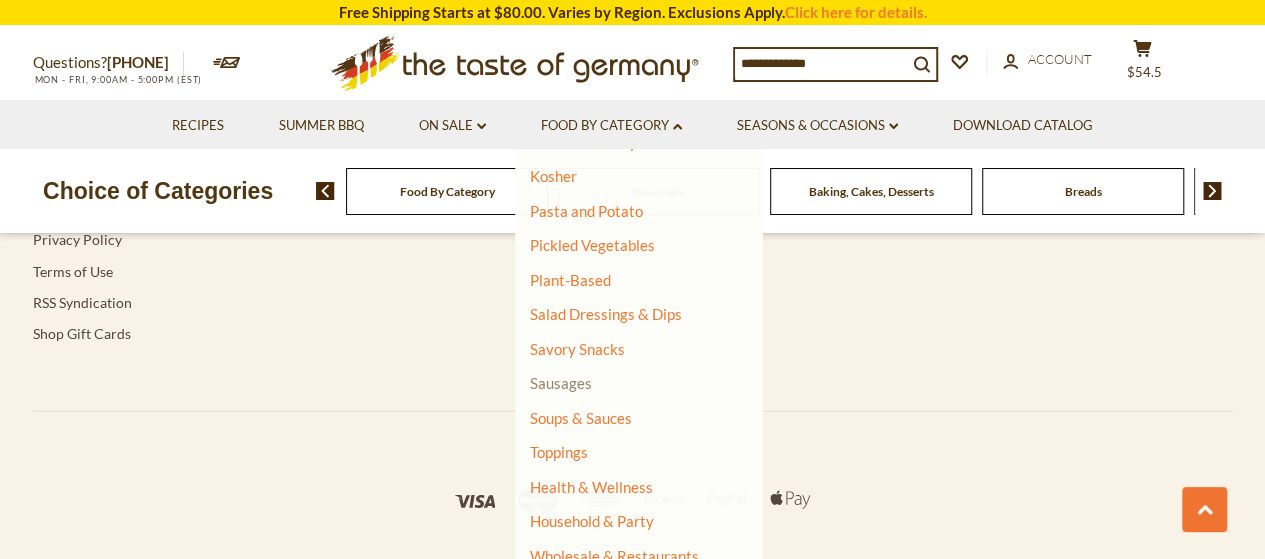 click on "Sausages" at bounding box center (561, 383) 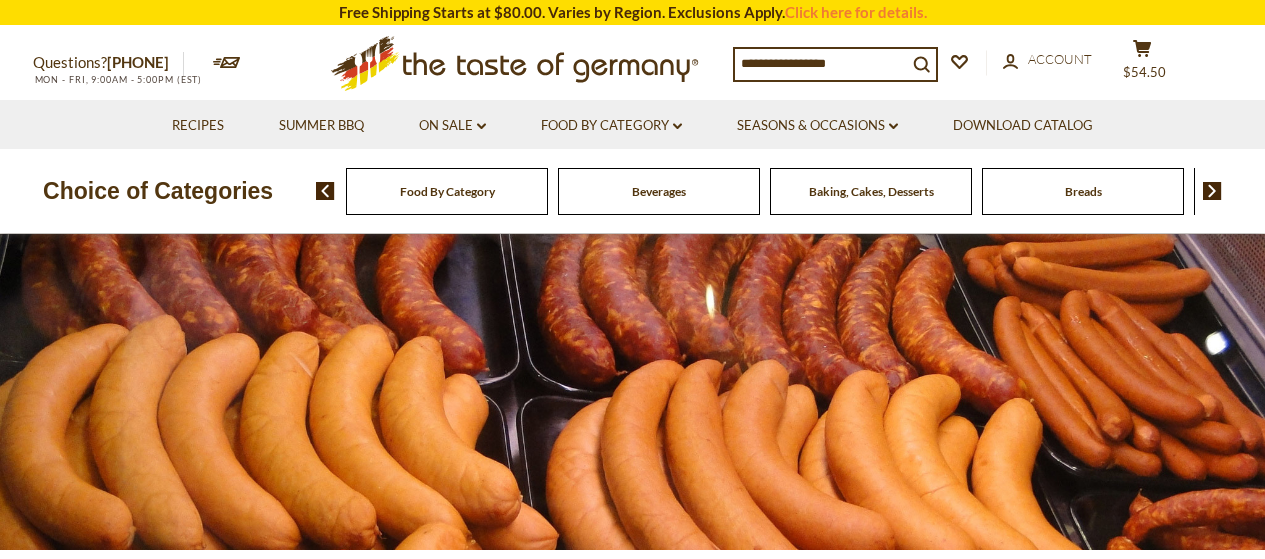 scroll, scrollTop: 0, scrollLeft: 0, axis: both 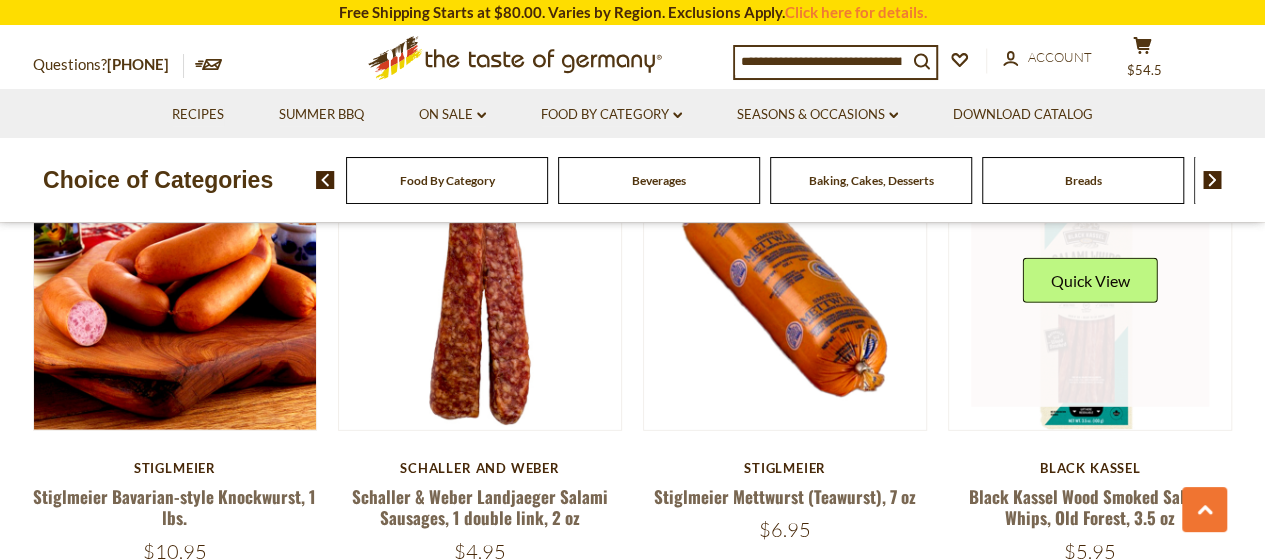 click at bounding box center [1090, 289] 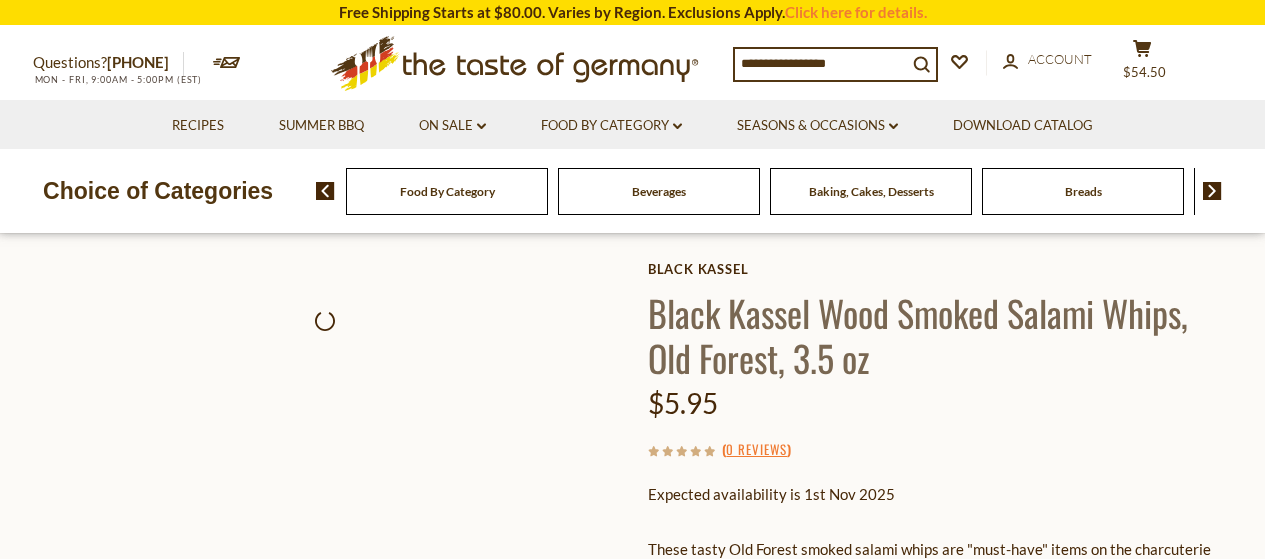 scroll, scrollTop: 0, scrollLeft: 0, axis: both 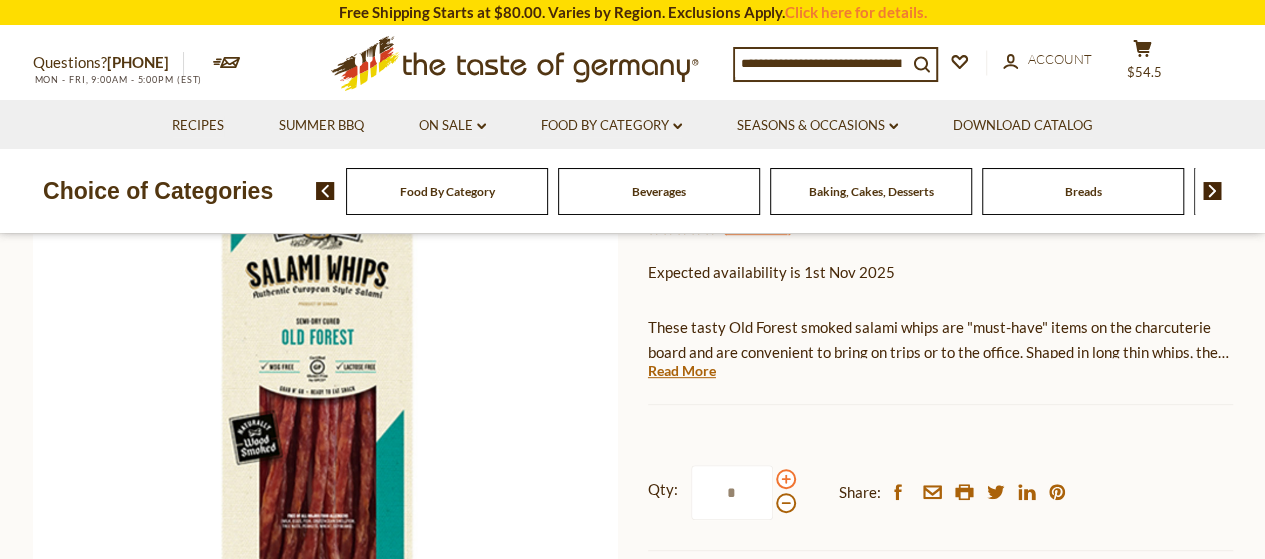 click at bounding box center [786, 479] 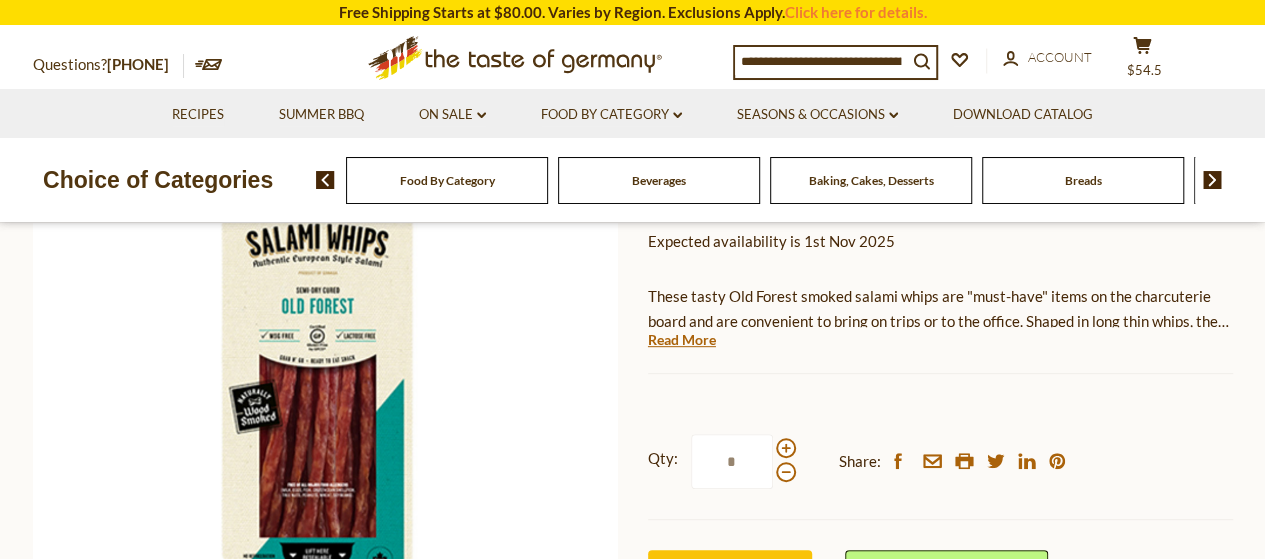 scroll, scrollTop: 300, scrollLeft: 0, axis: vertical 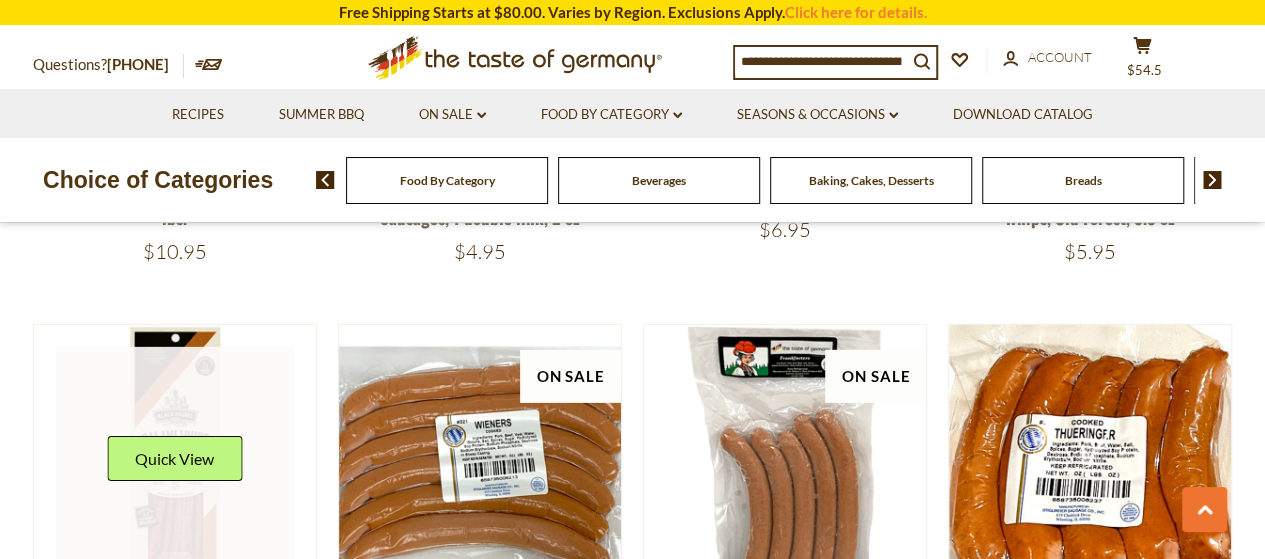 click at bounding box center (175, 466) 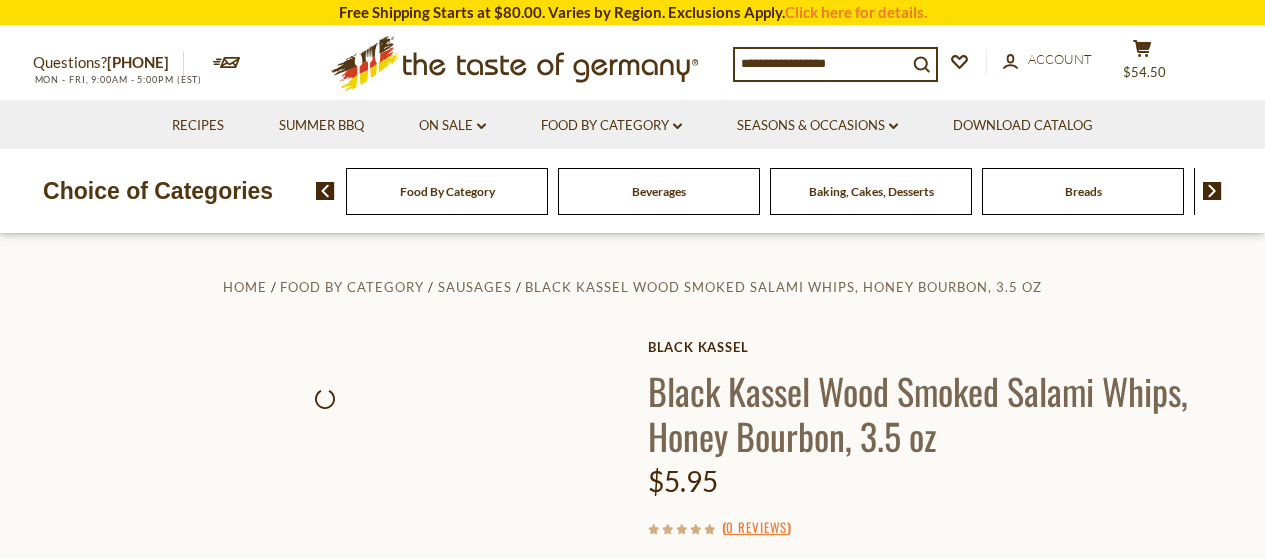 scroll, scrollTop: 0, scrollLeft: 0, axis: both 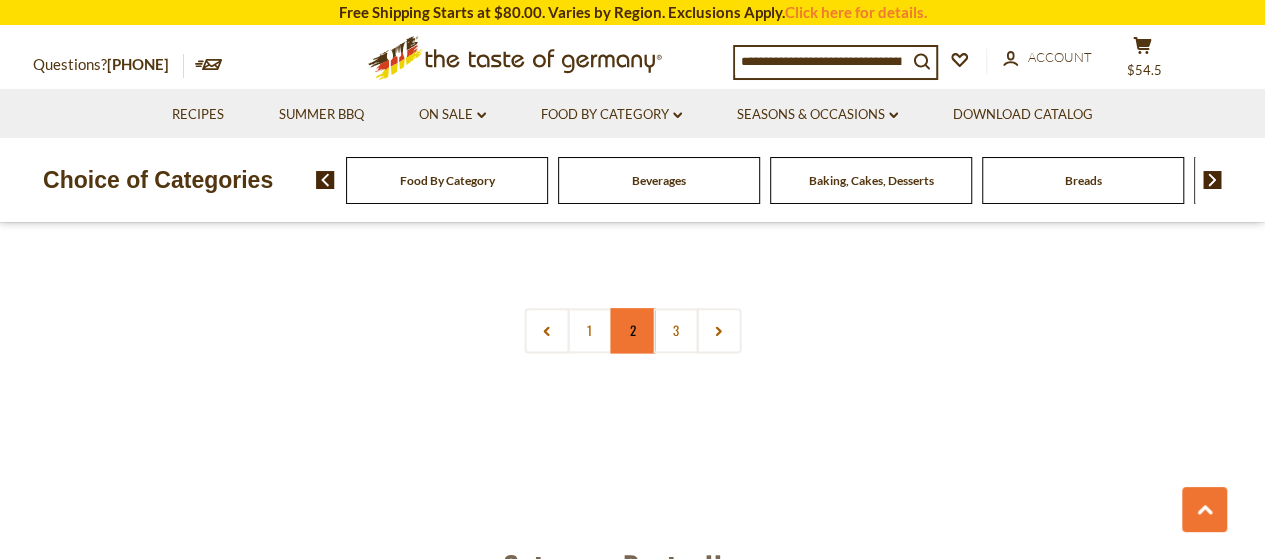 click on "2" at bounding box center [632, 330] 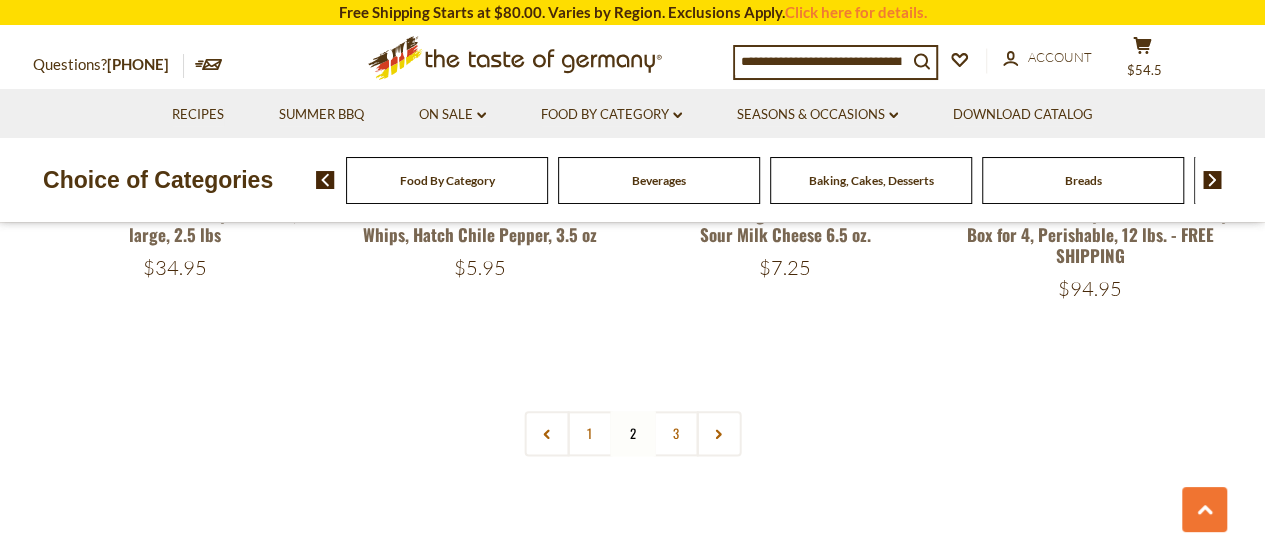 scroll, scrollTop: 4780, scrollLeft: 0, axis: vertical 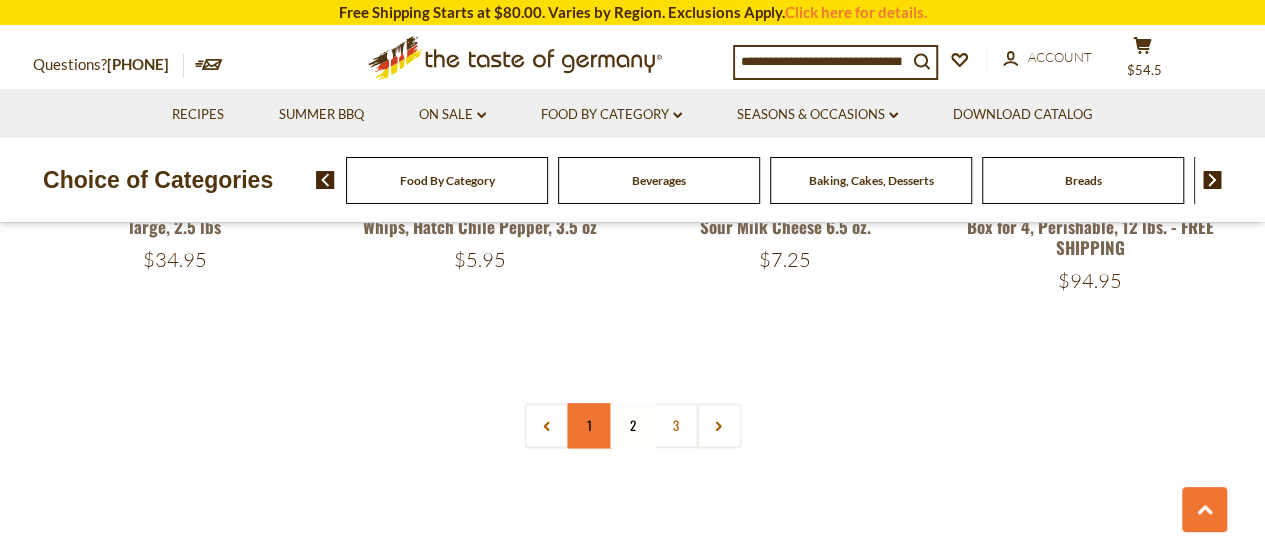 click on "1" at bounding box center [589, 425] 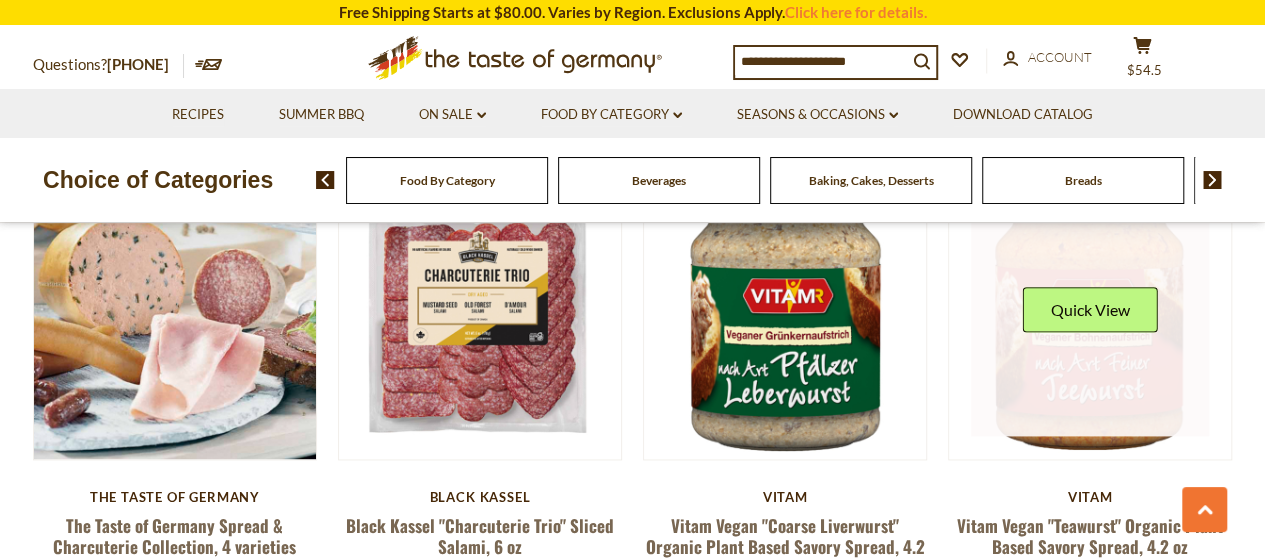 scroll, scrollTop: 1000, scrollLeft: 0, axis: vertical 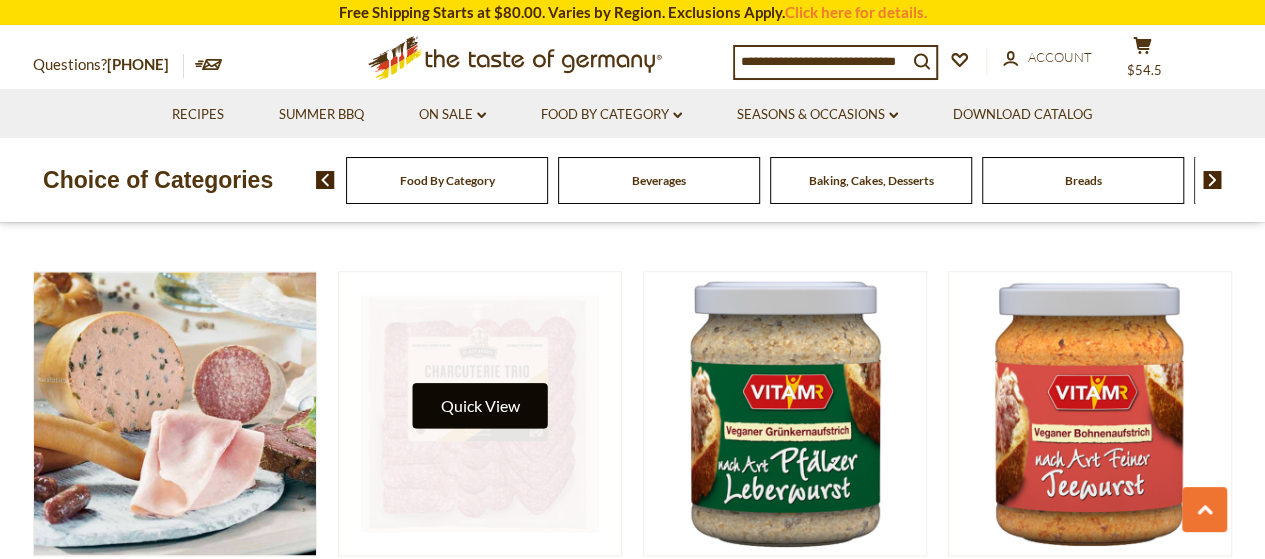 click on "Quick View" at bounding box center [479, 405] 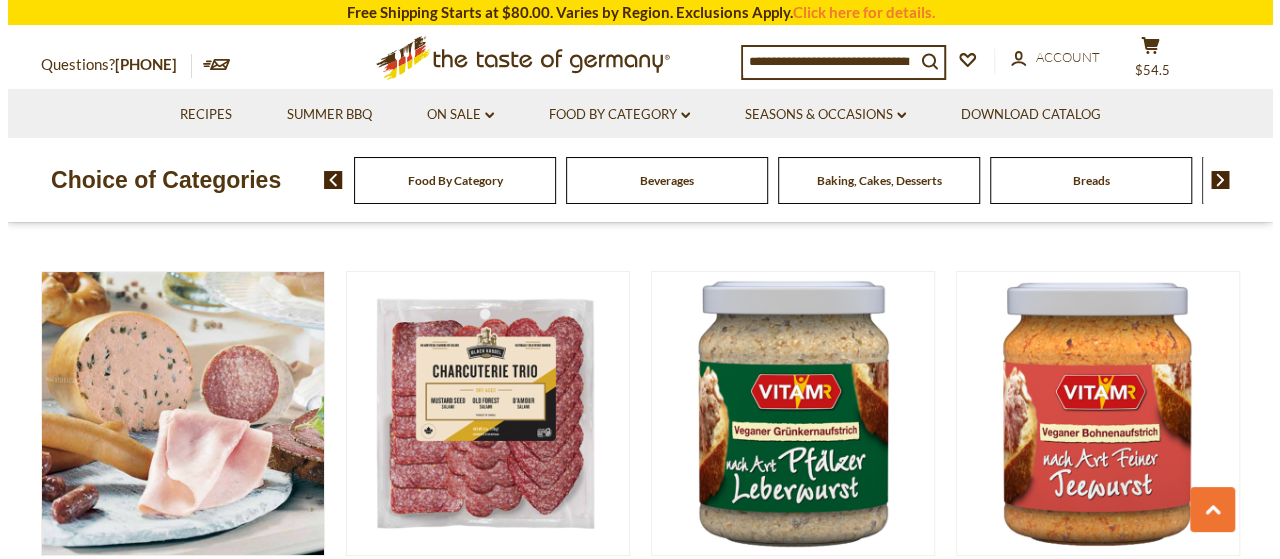 scroll, scrollTop: 1004, scrollLeft: 0, axis: vertical 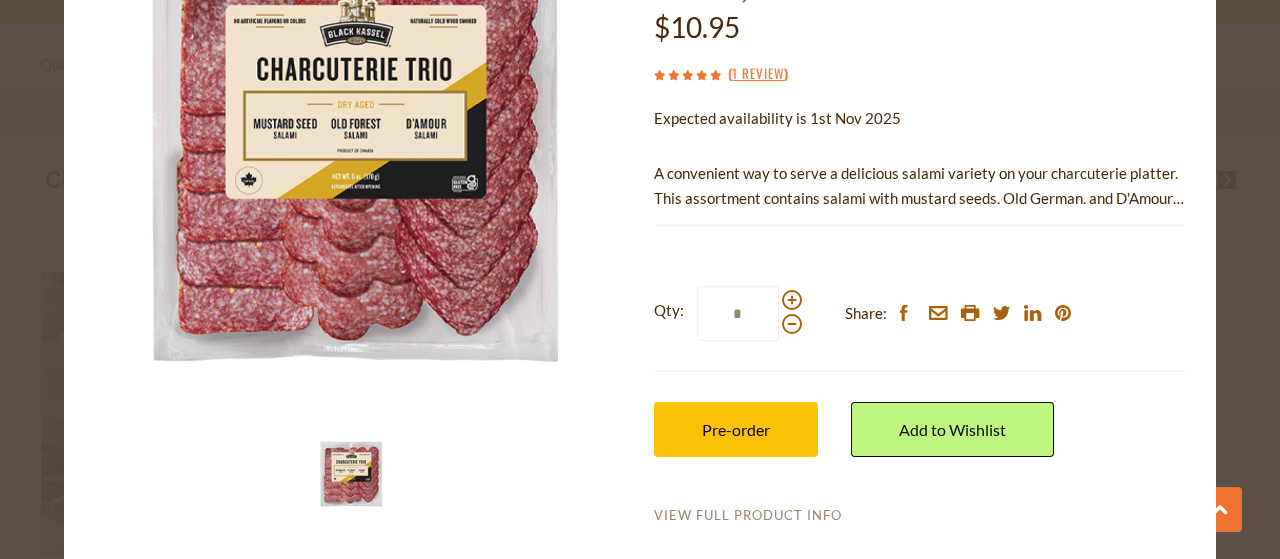 click on "View Full Product Info" at bounding box center [748, 516] 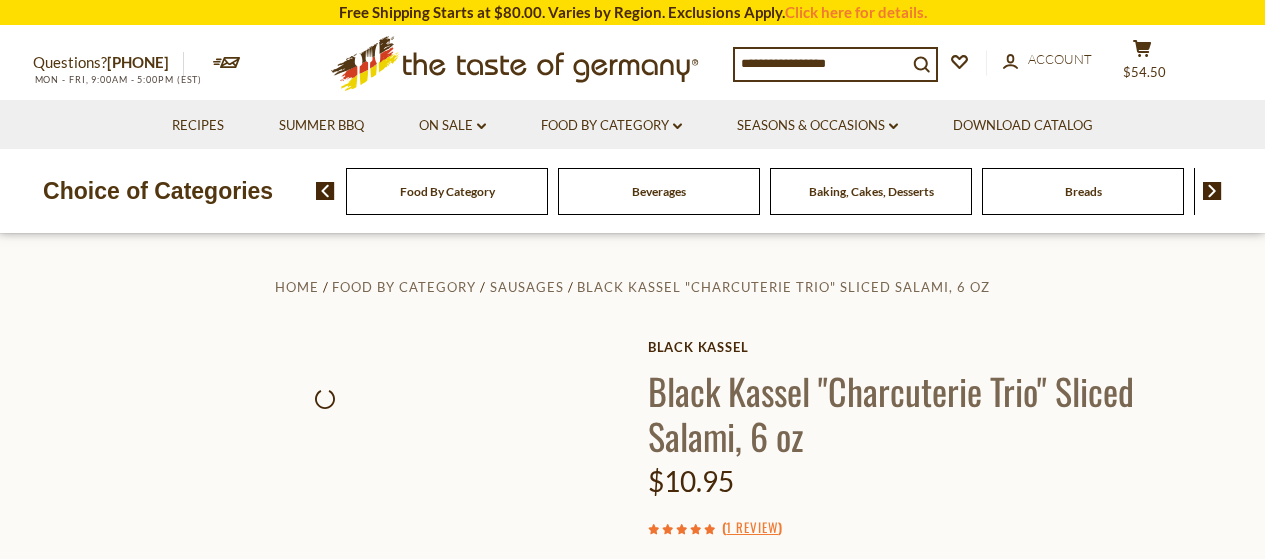scroll, scrollTop: 0, scrollLeft: 0, axis: both 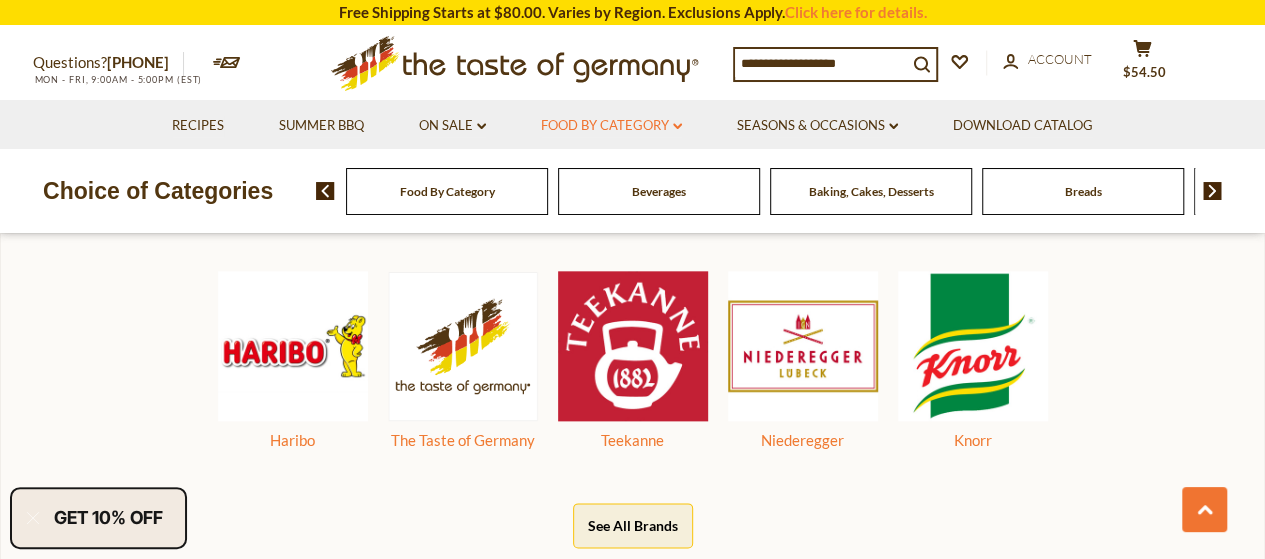 click on "Food By Category
dropdown_arrow" at bounding box center [611, 126] 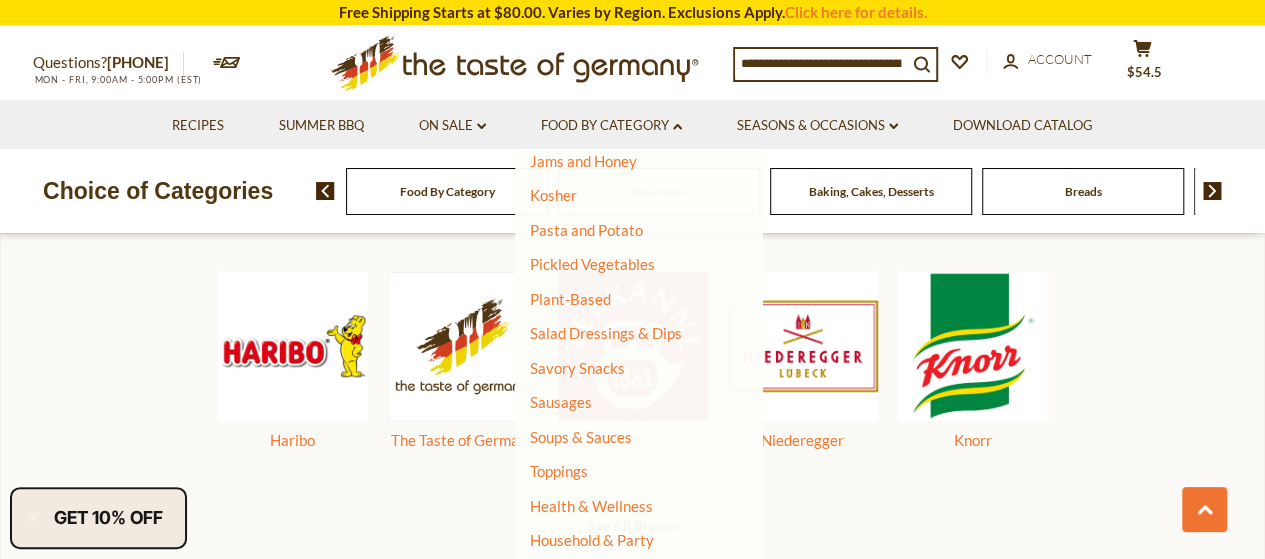 scroll, scrollTop: 519, scrollLeft: 0, axis: vertical 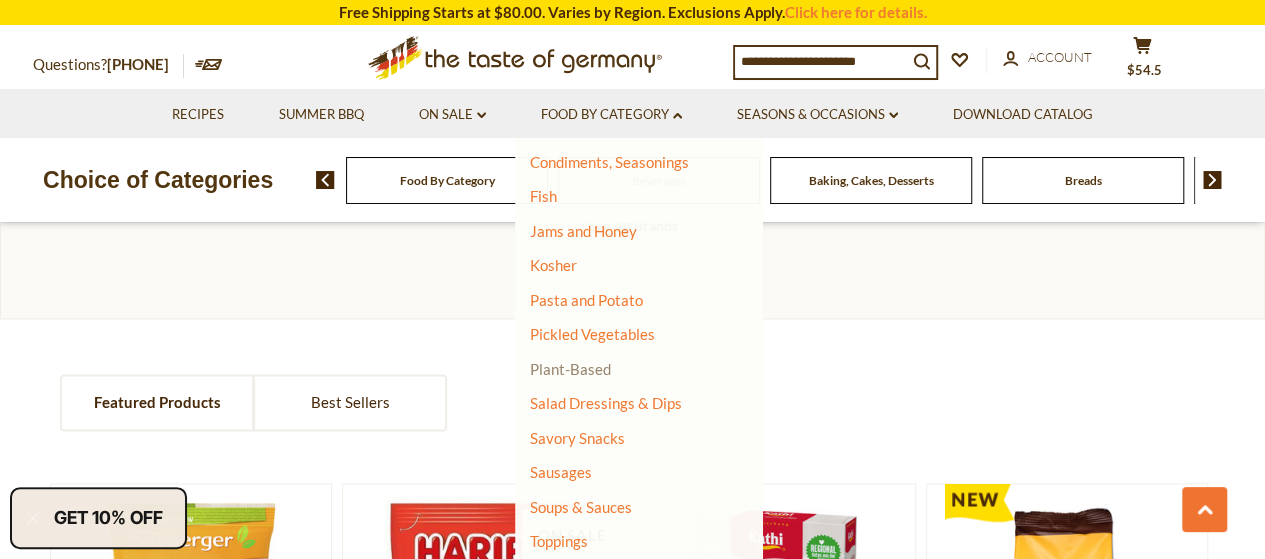 click on "Plant-Based" at bounding box center (570, 369) 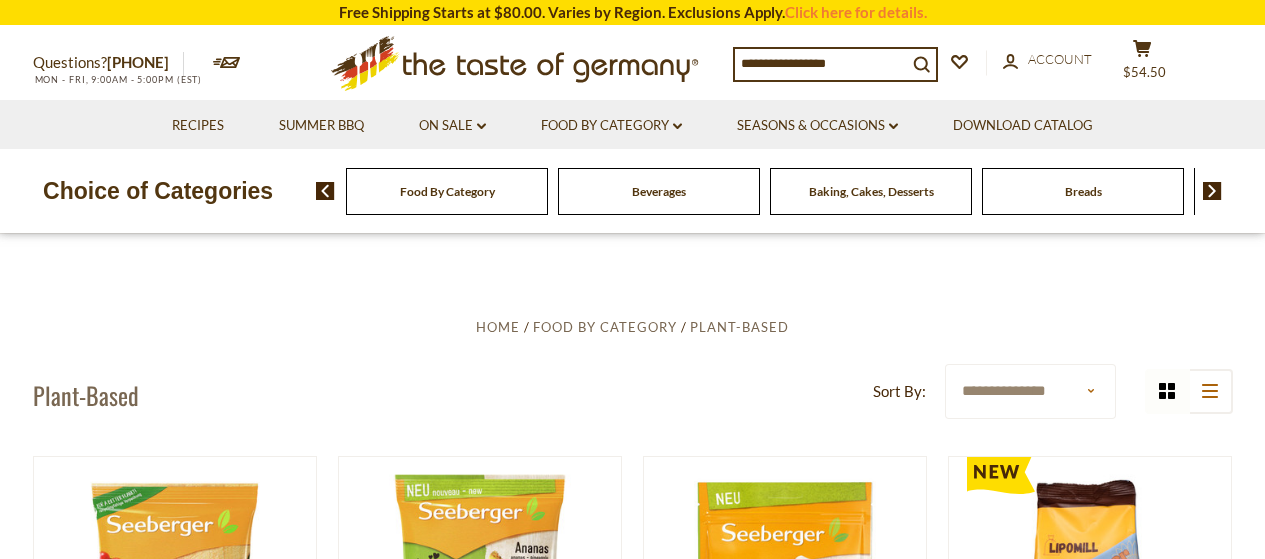 scroll, scrollTop: 0, scrollLeft: 0, axis: both 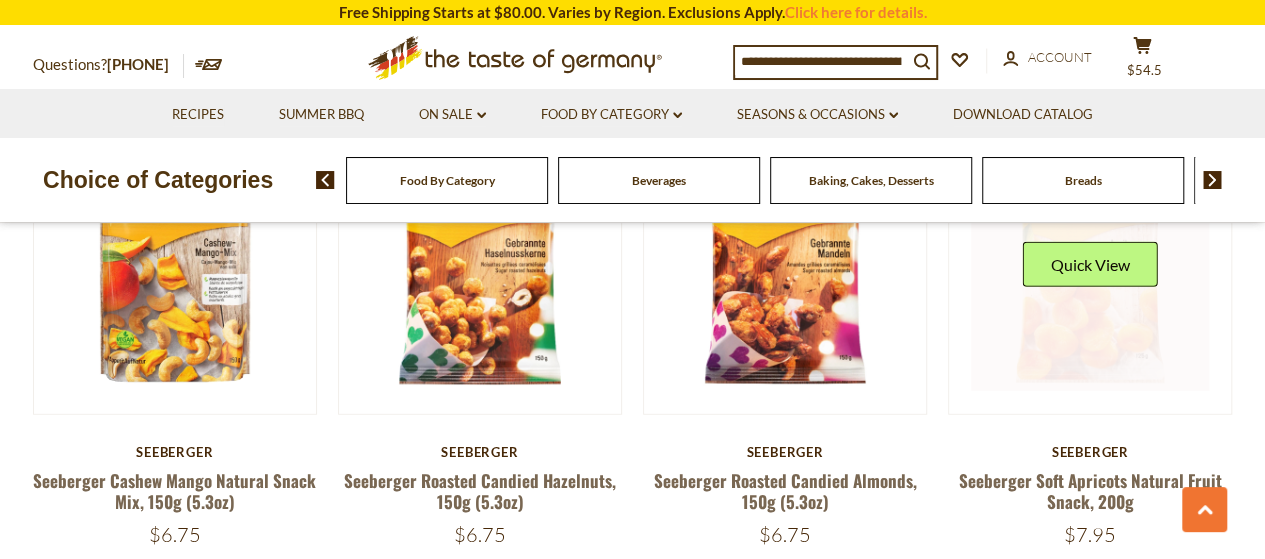 click at bounding box center (1090, 272) 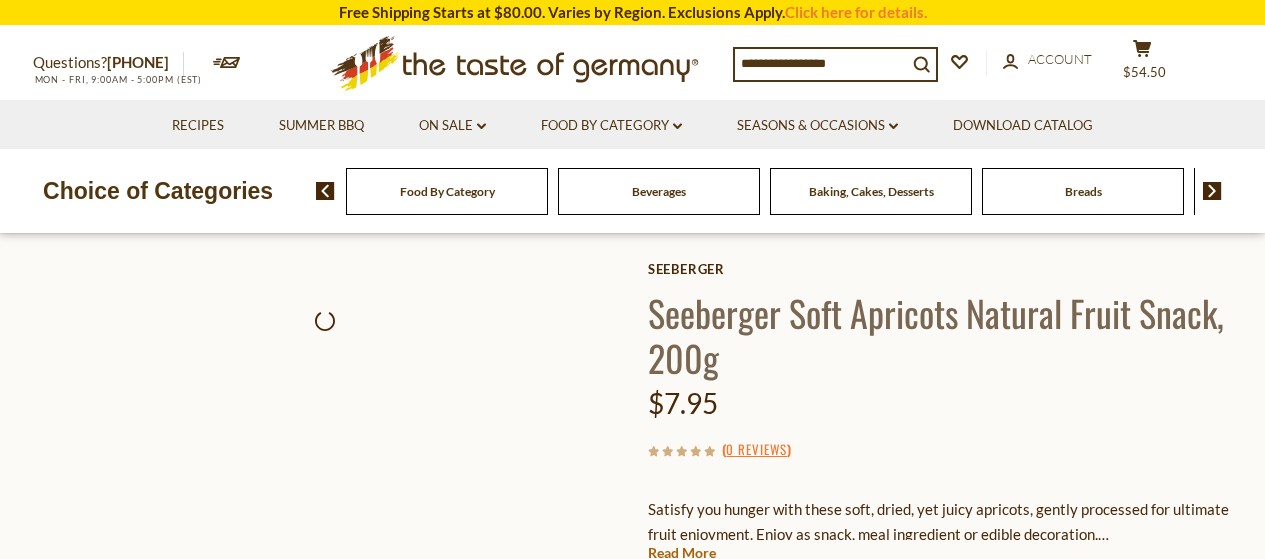 scroll, scrollTop: 0, scrollLeft: 0, axis: both 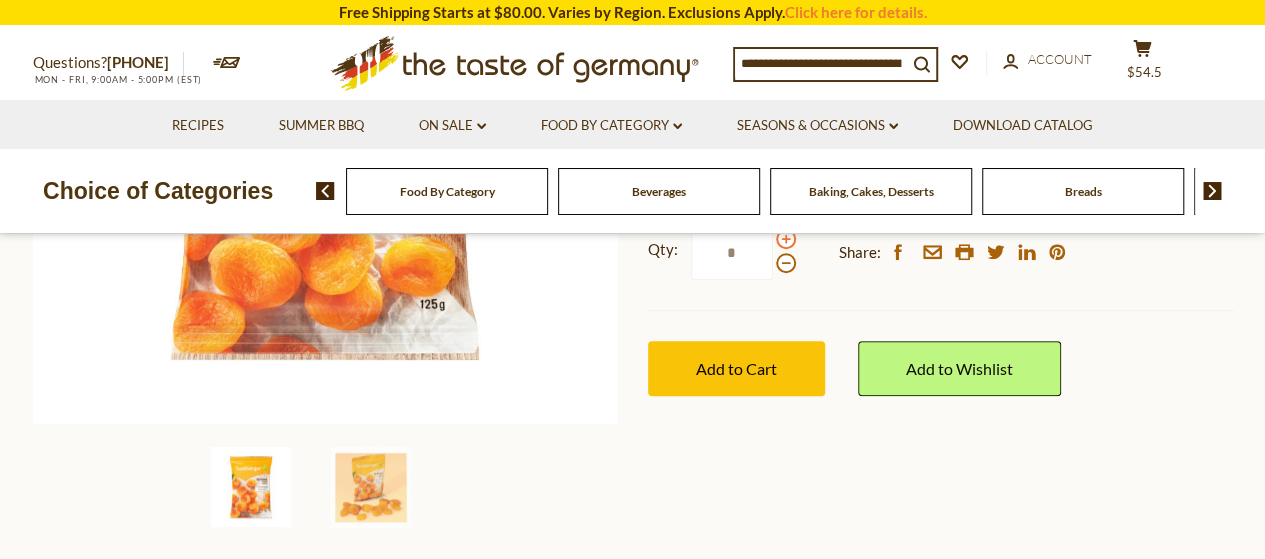click at bounding box center [786, 239] 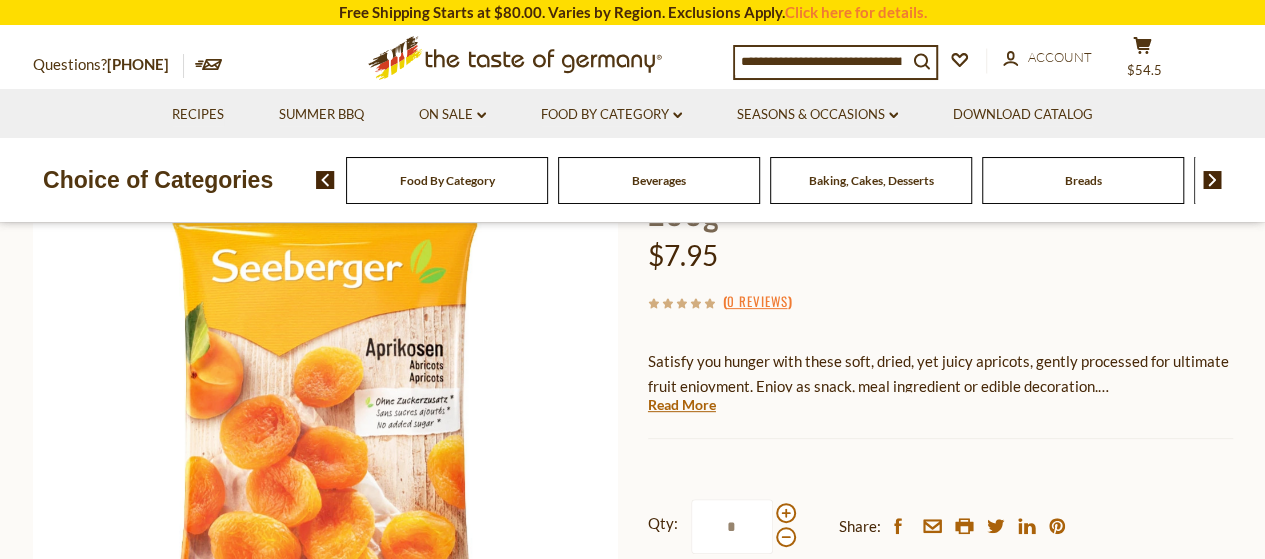 scroll, scrollTop: 300, scrollLeft: 0, axis: vertical 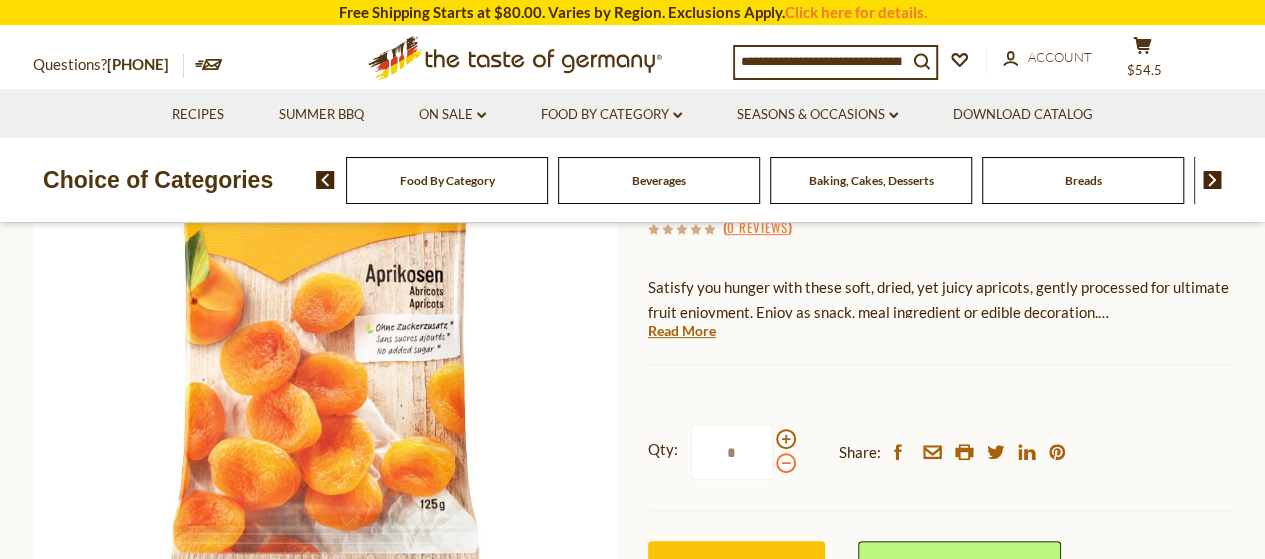 click at bounding box center (786, 463) 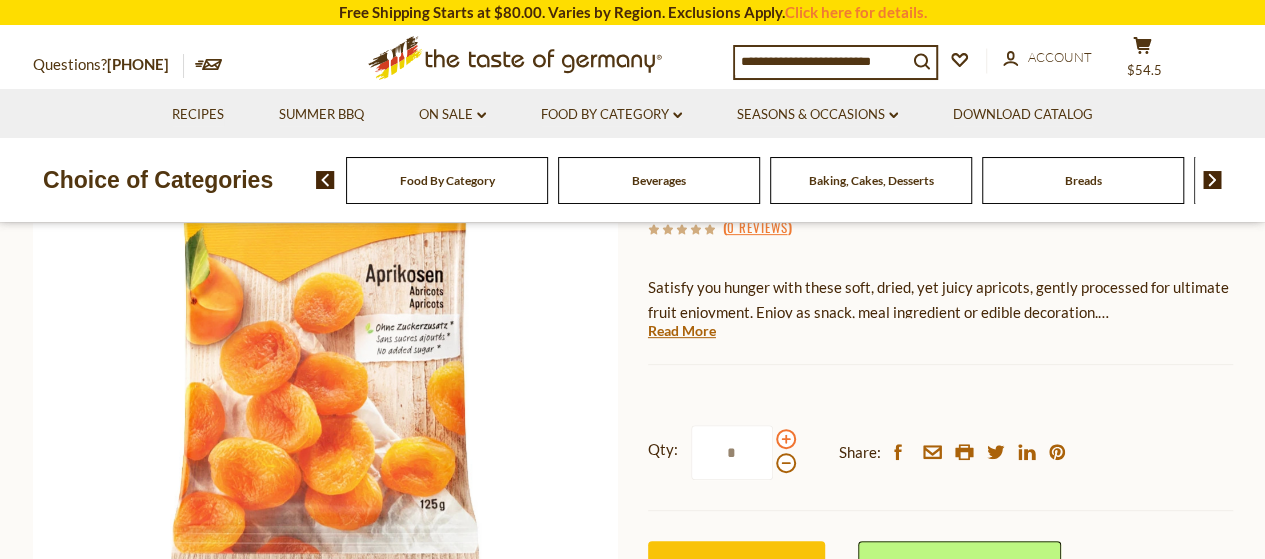click at bounding box center [786, 439] 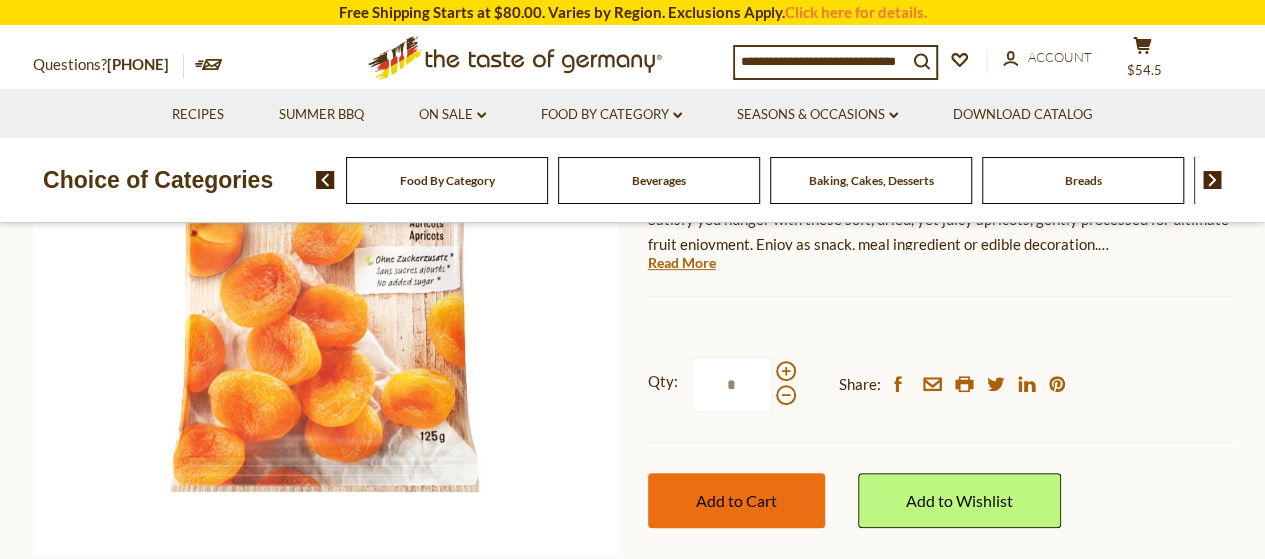 scroll, scrollTop: 400, scrollLeft: 0, axis: vertical 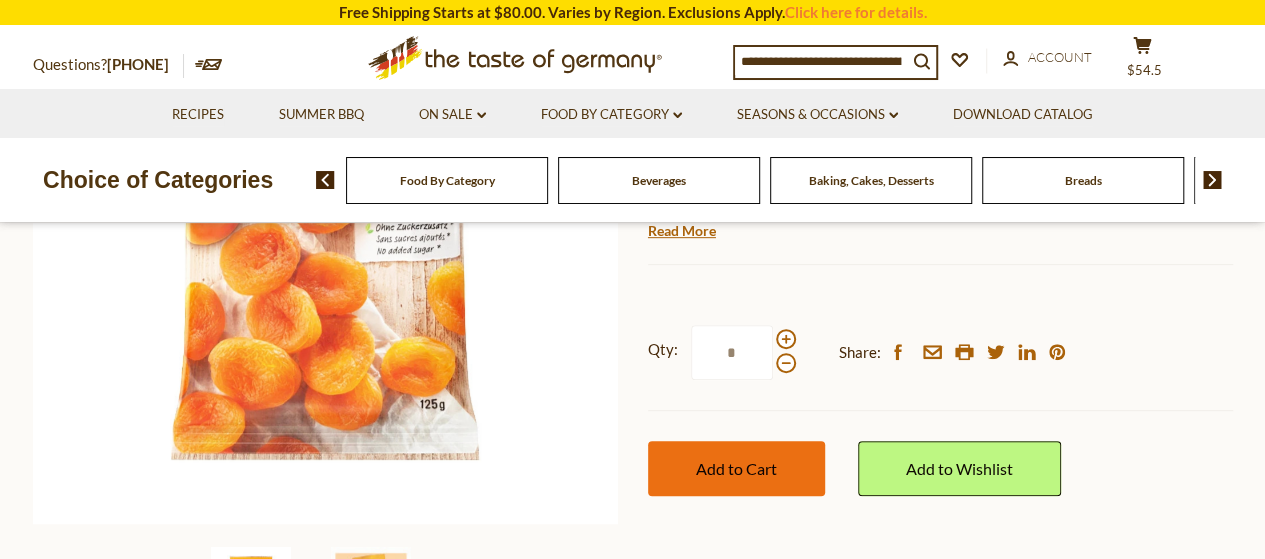 click on "Add to Cart" at bounding box center [736, 468] 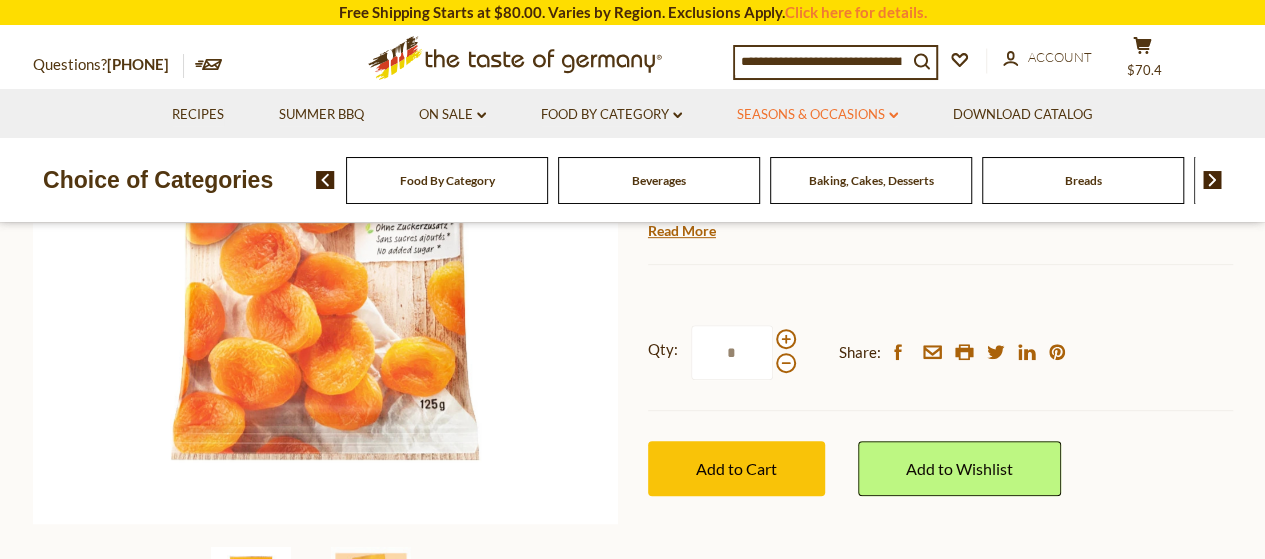 click on "Seasons & Occasions
dropdown_arrow" at bounding box center [817, 115] 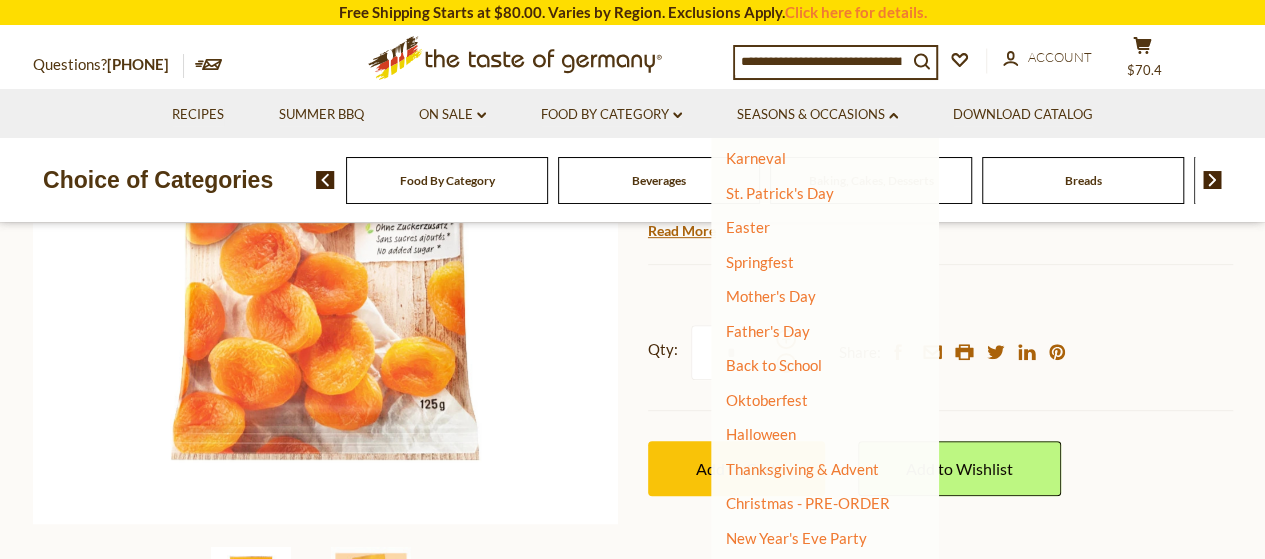 scroll, scrollTop: 208, scrollLeft: 0, axis: vertical 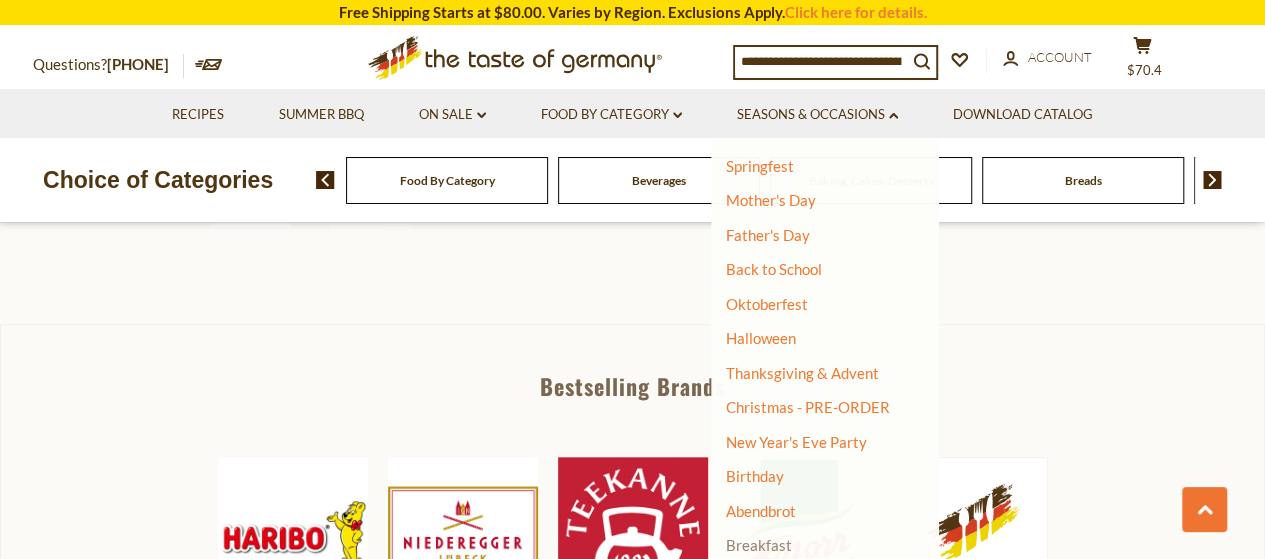 click on "Breakfast" at bounding box center [759, 545] 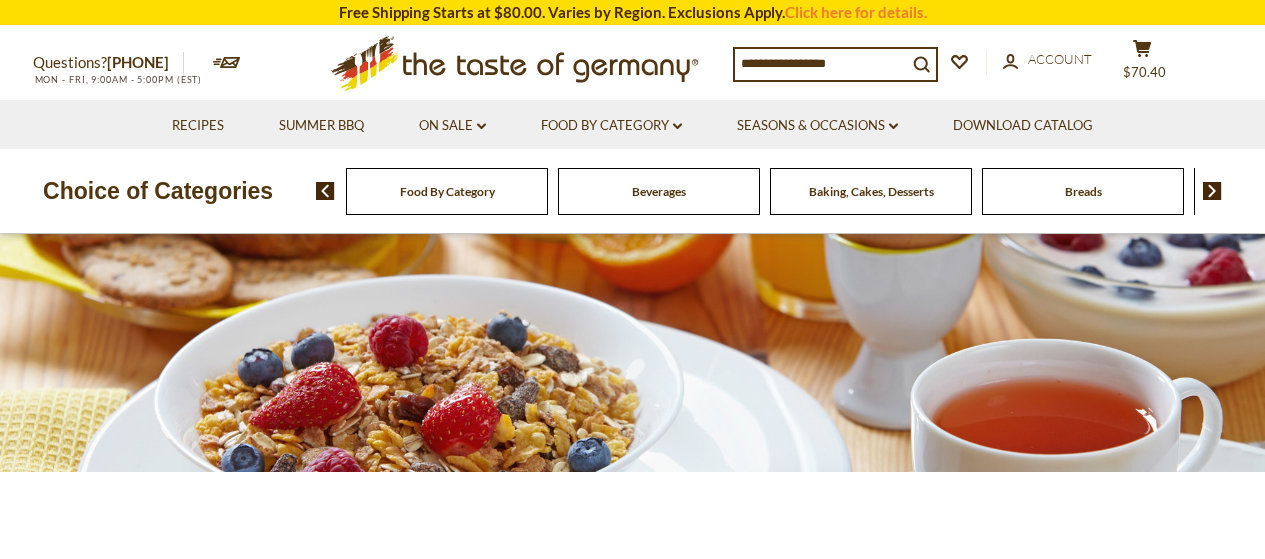 scroll, scrollTop: 0, scrollLeft: 0, axis: both 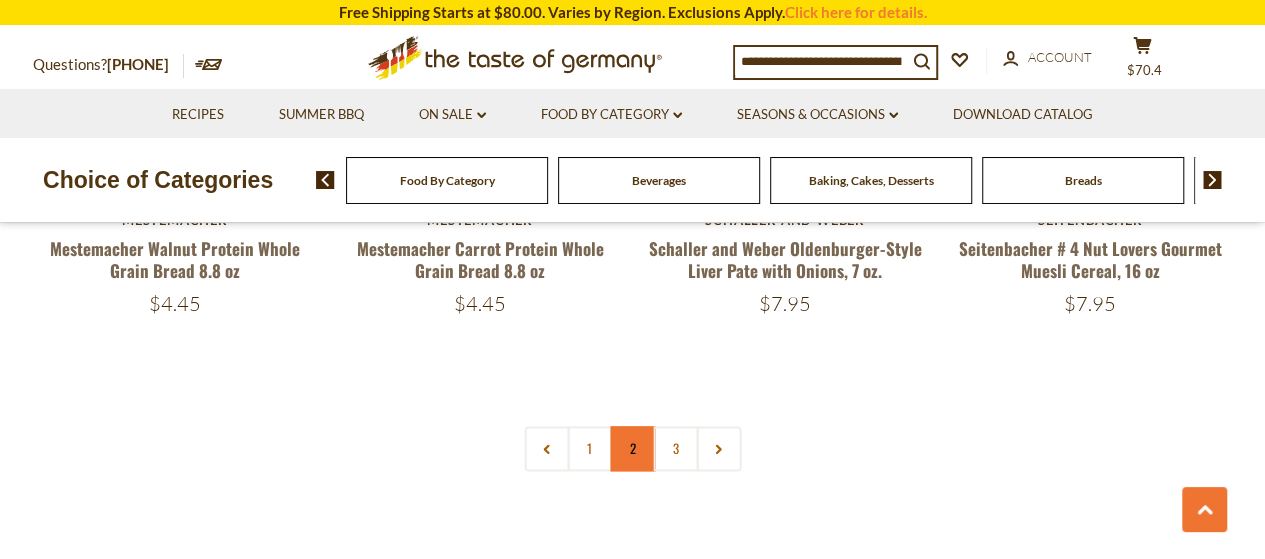 click on "2" at bounding box center (632, 448) 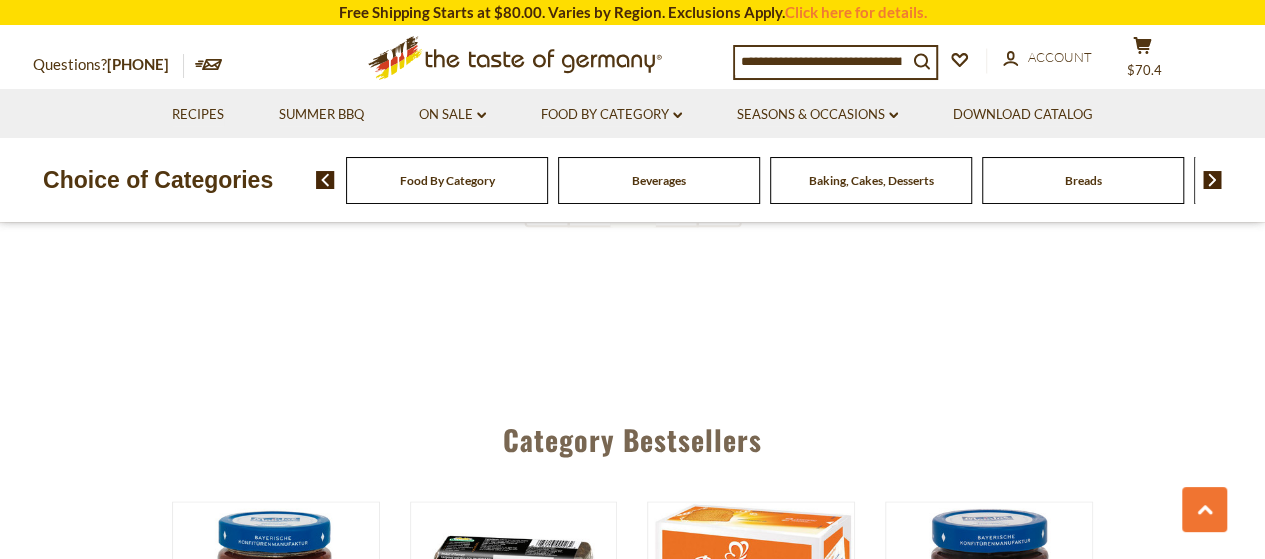 scroll, scrollTop: 4780, scrollLeft: 0, axis: vertical 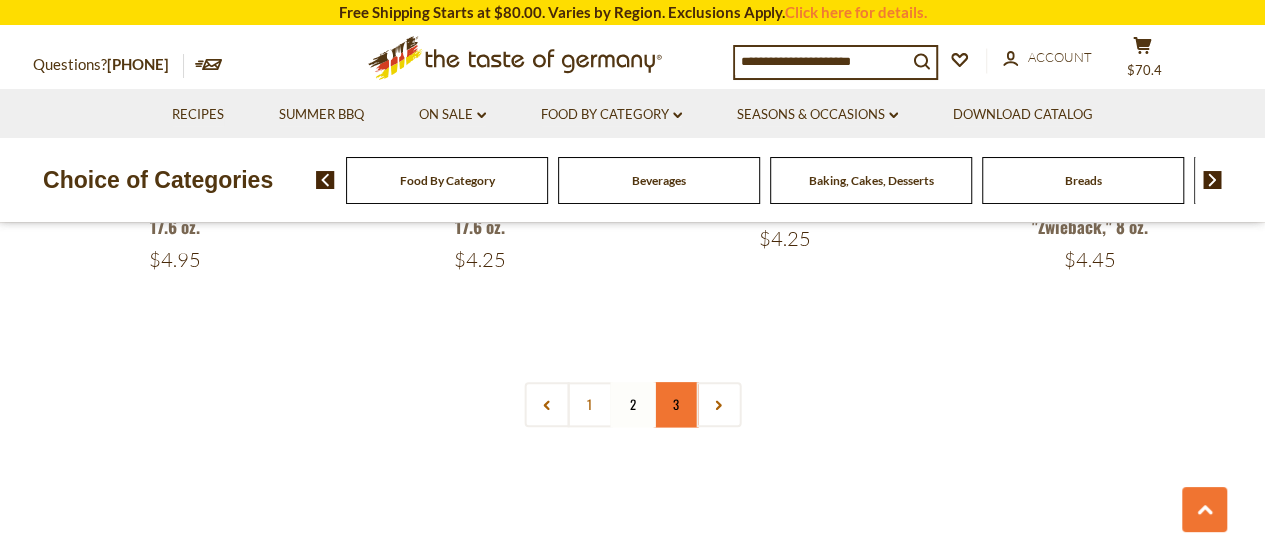 click on "3" at bounding box center (675, 404) 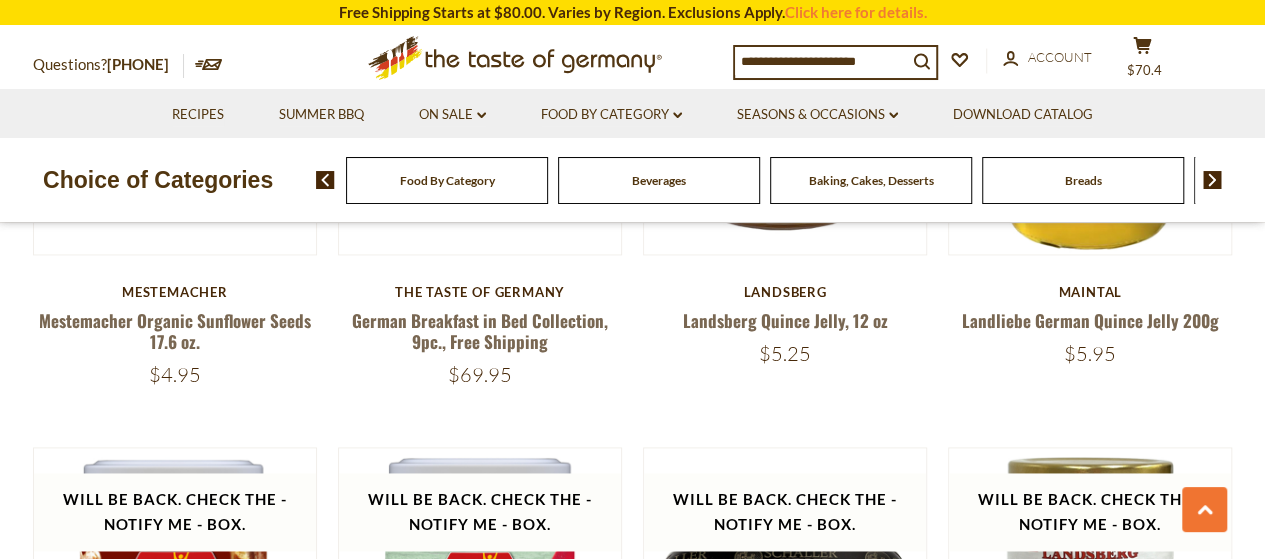 scroll, scrollTop: 1680, scrollLeft: 0, axis: vertical 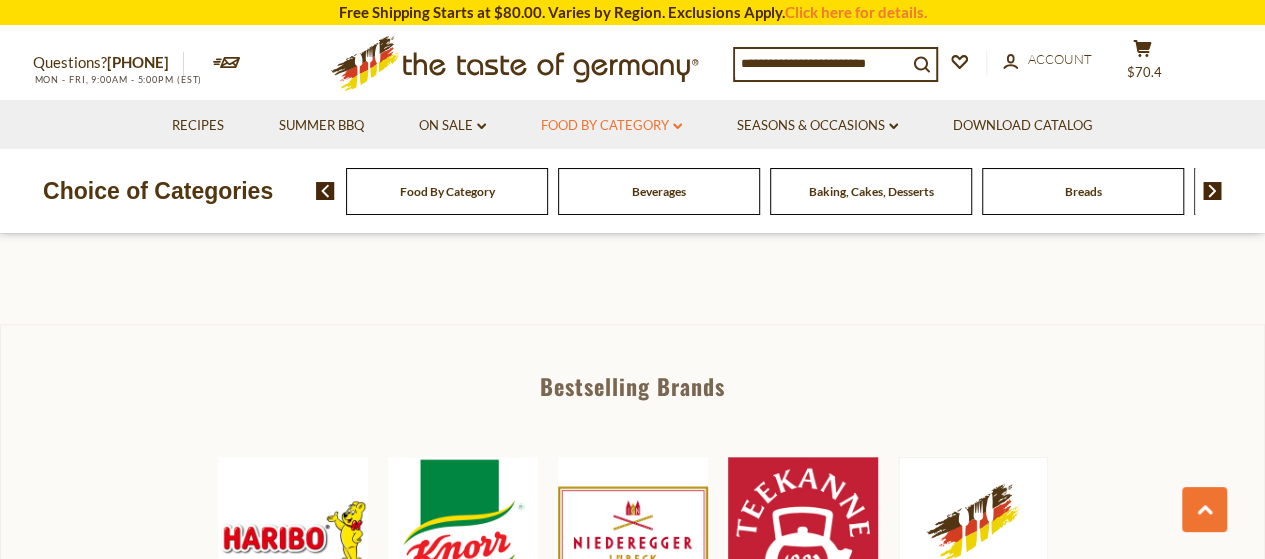 click on "Food By Category
dropdown_arrow" at bounding box center (611, 126) 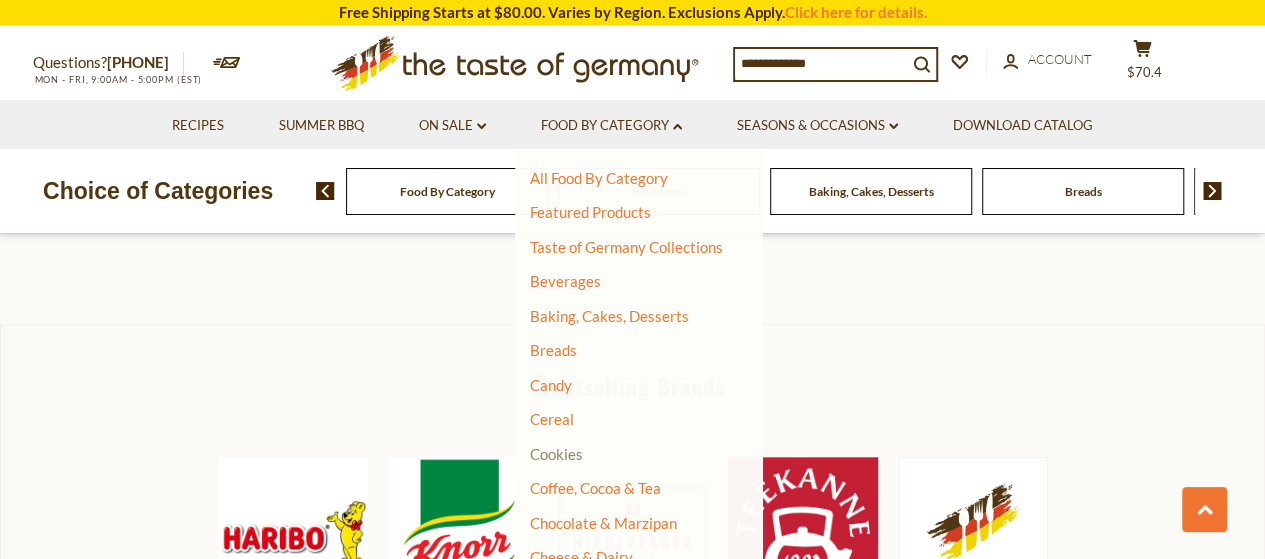 drag, startPoint x: 558, startPoint y: 451, endPoint x: 618, endPoint y: 453, distance: 60.033325 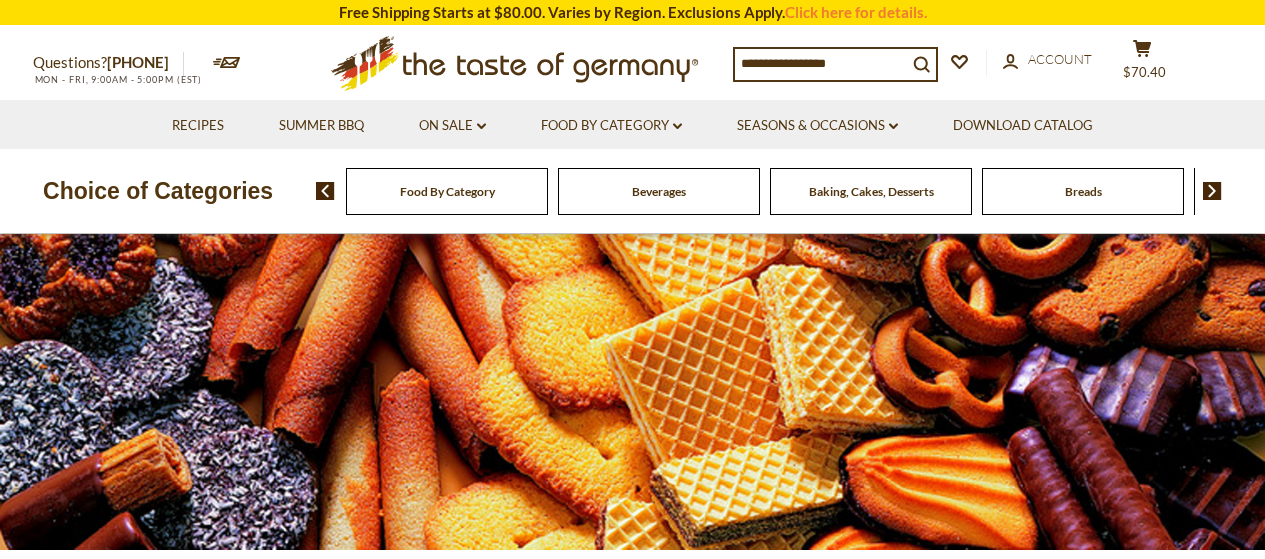 scroll, scrollTop: 0, scrollLeft: 0, axis: both 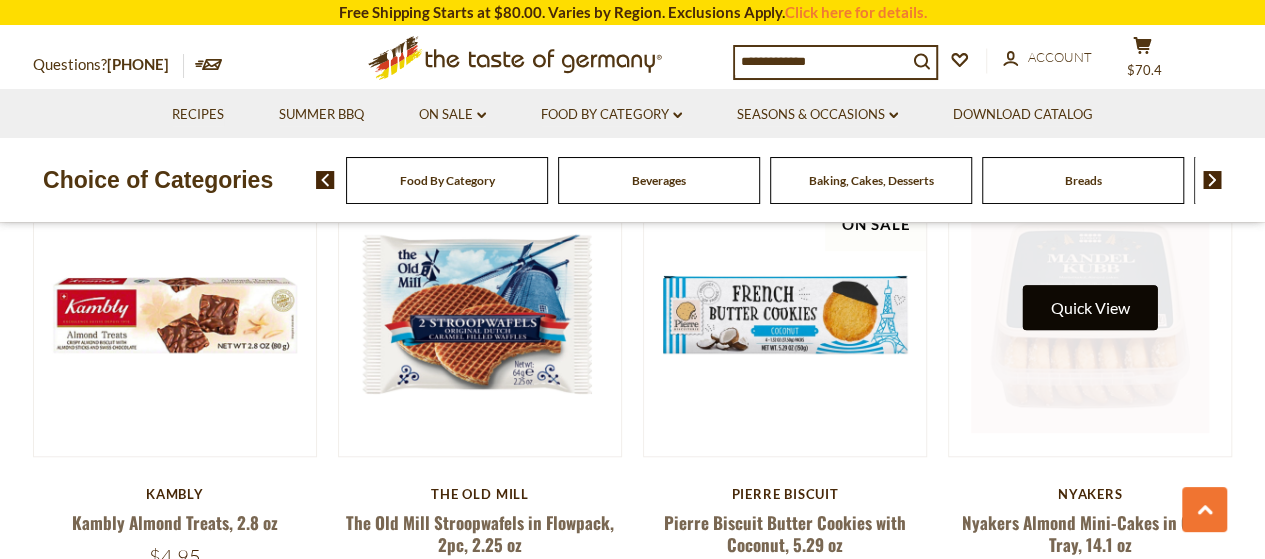 click on "Quick View" at bounding box center [1090, 307] 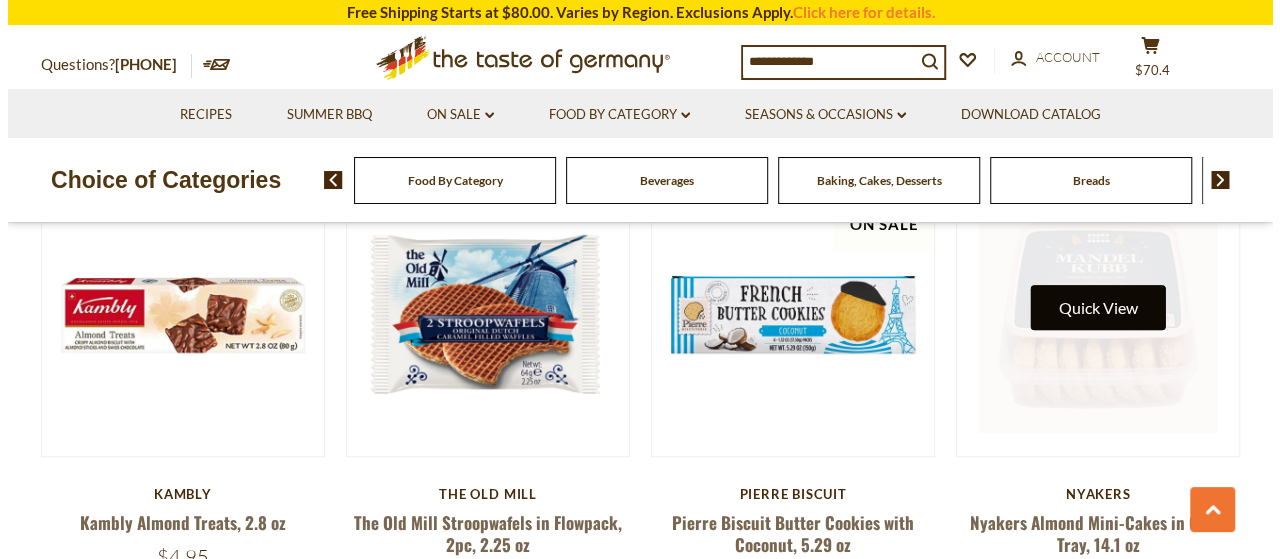 scroll, scrollTop: 604, scrollLeft: 0, axis: vertical 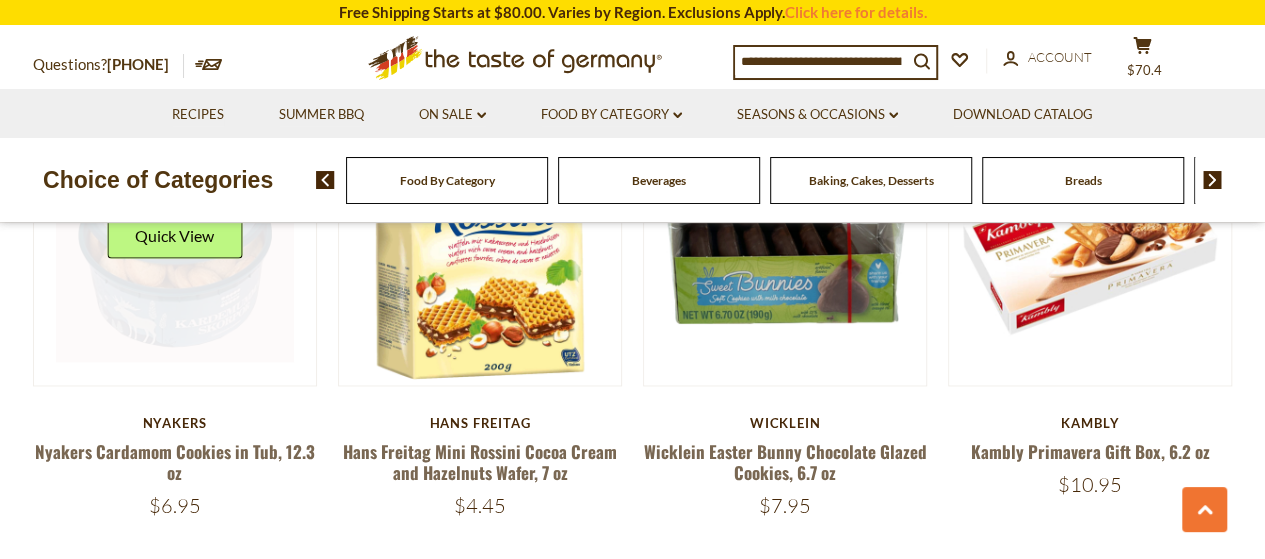 click at bounding box center [175, 243] 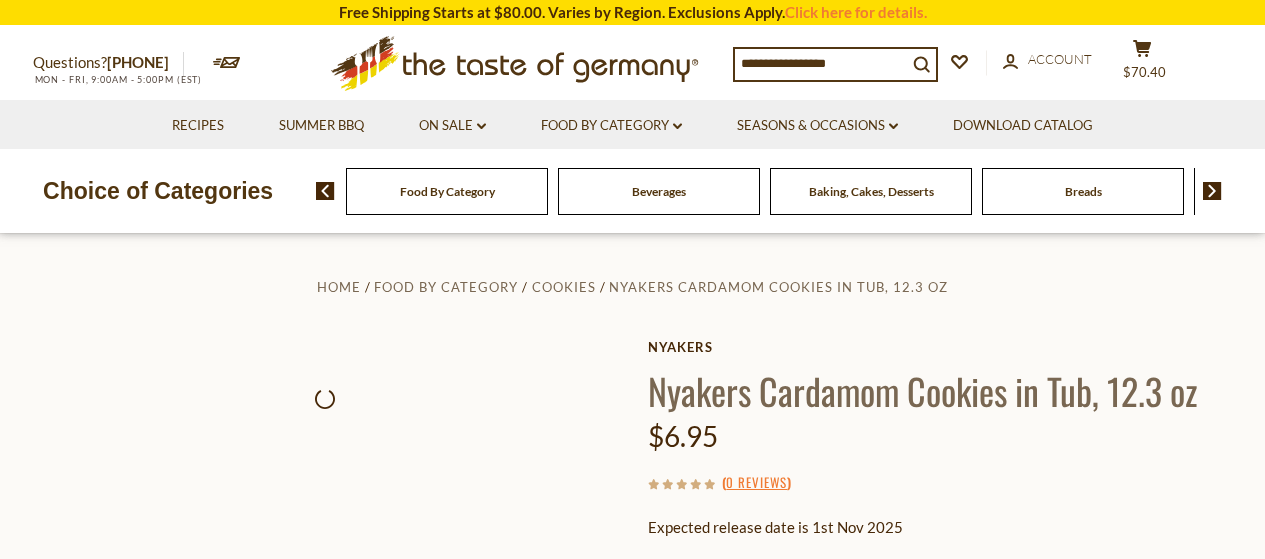 scroll, scrollTop: 0, scrollLeft: 0, axis: both 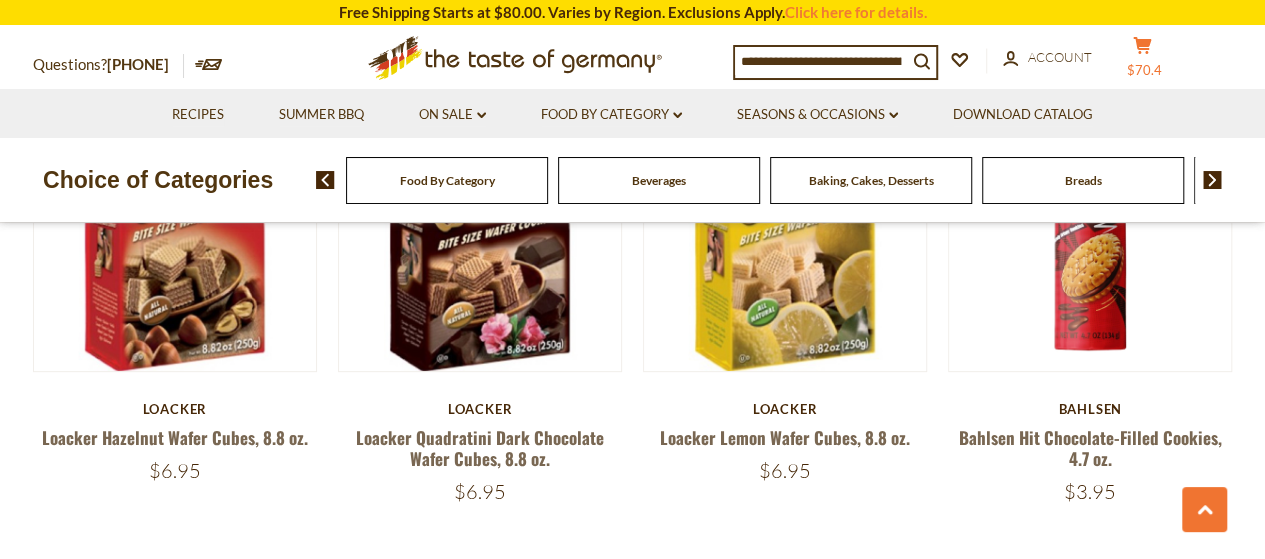 click on "$70.4" at bounding box center (1144, 70) 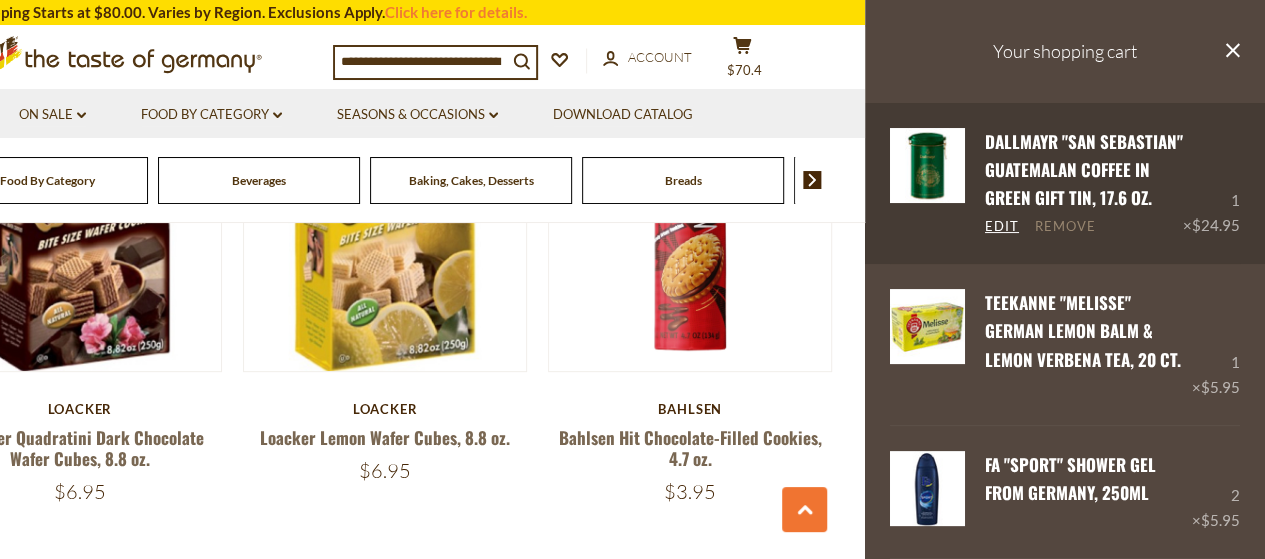 click on "Remove" at bounding box center [1065, 227] 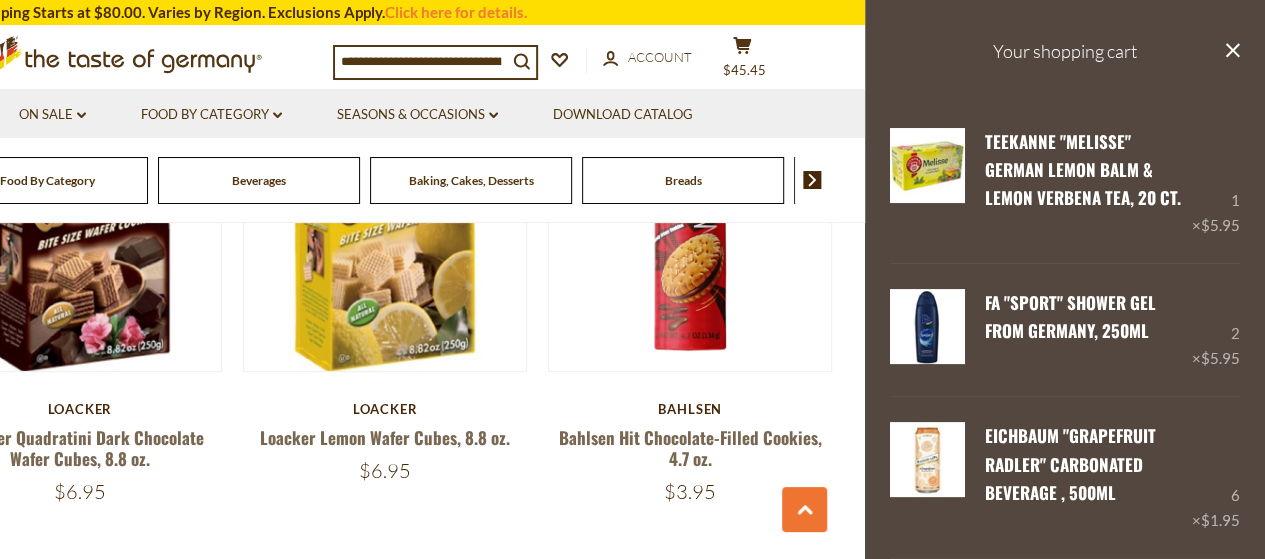 click on "Remove" at bounding box center (1065, 227) 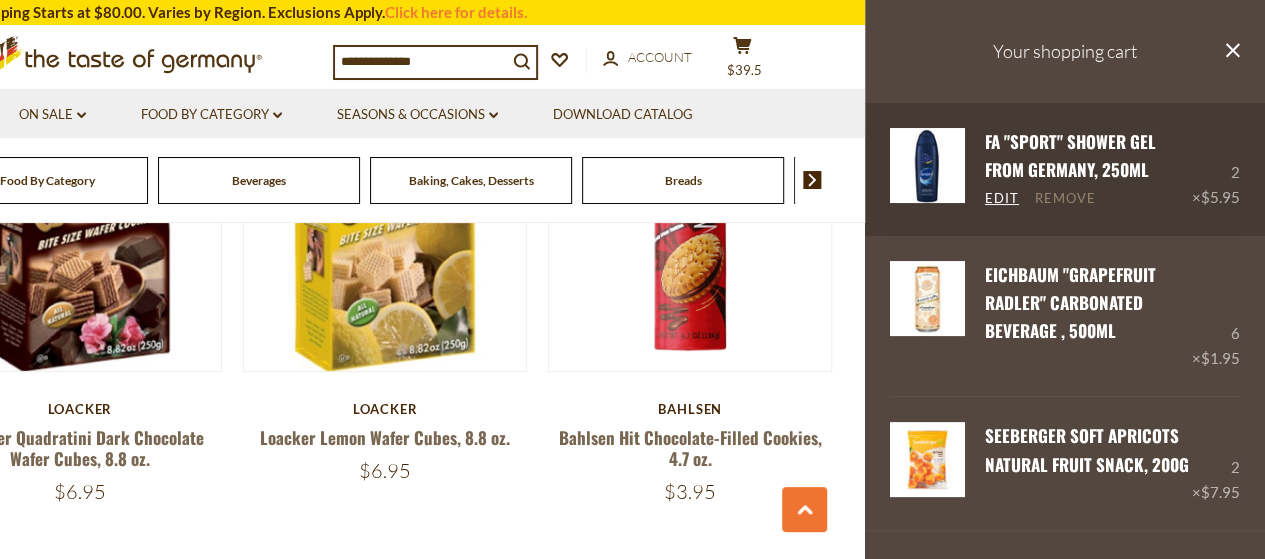 click on "Remove" at bounding box center [1065, 199] 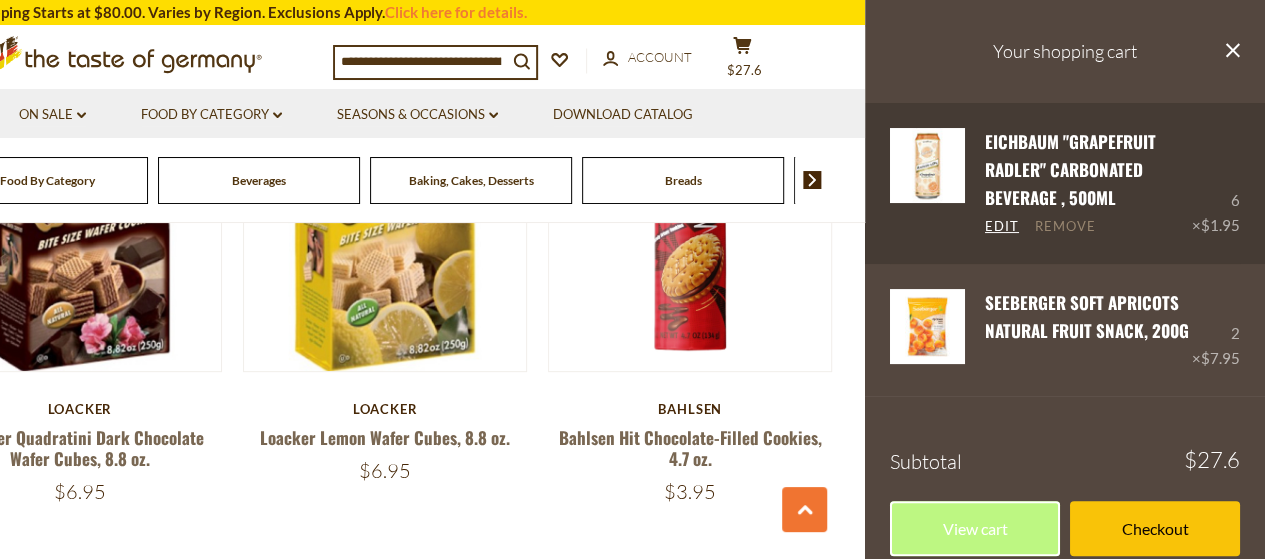 click on "Remove" at bounding box center (1065, 227) 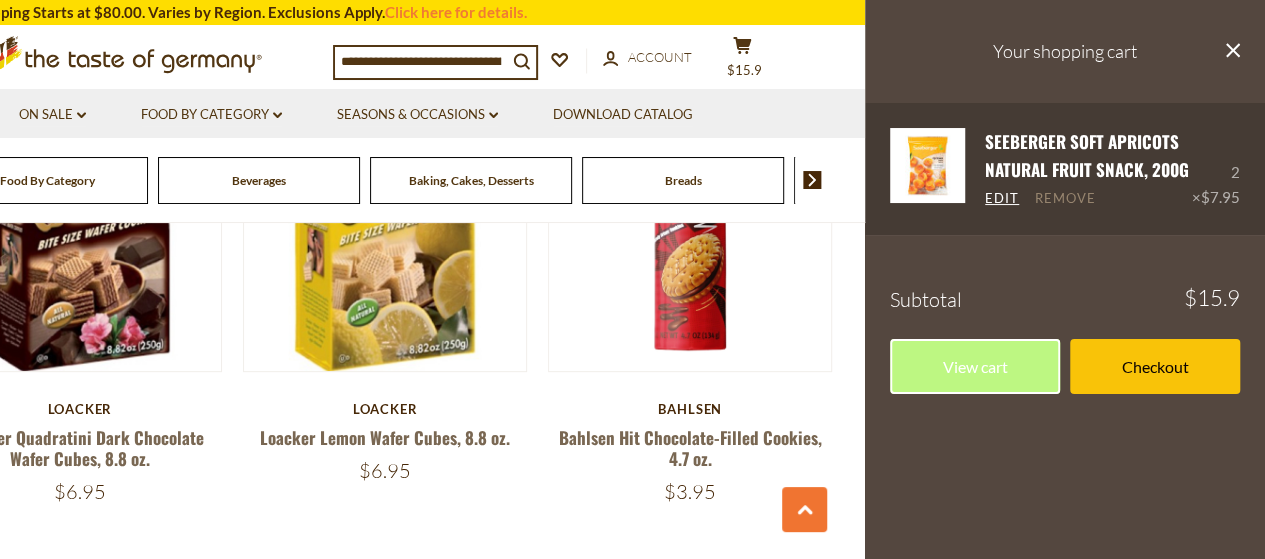 click on "Remove" at bounding box center (1065, 199) 